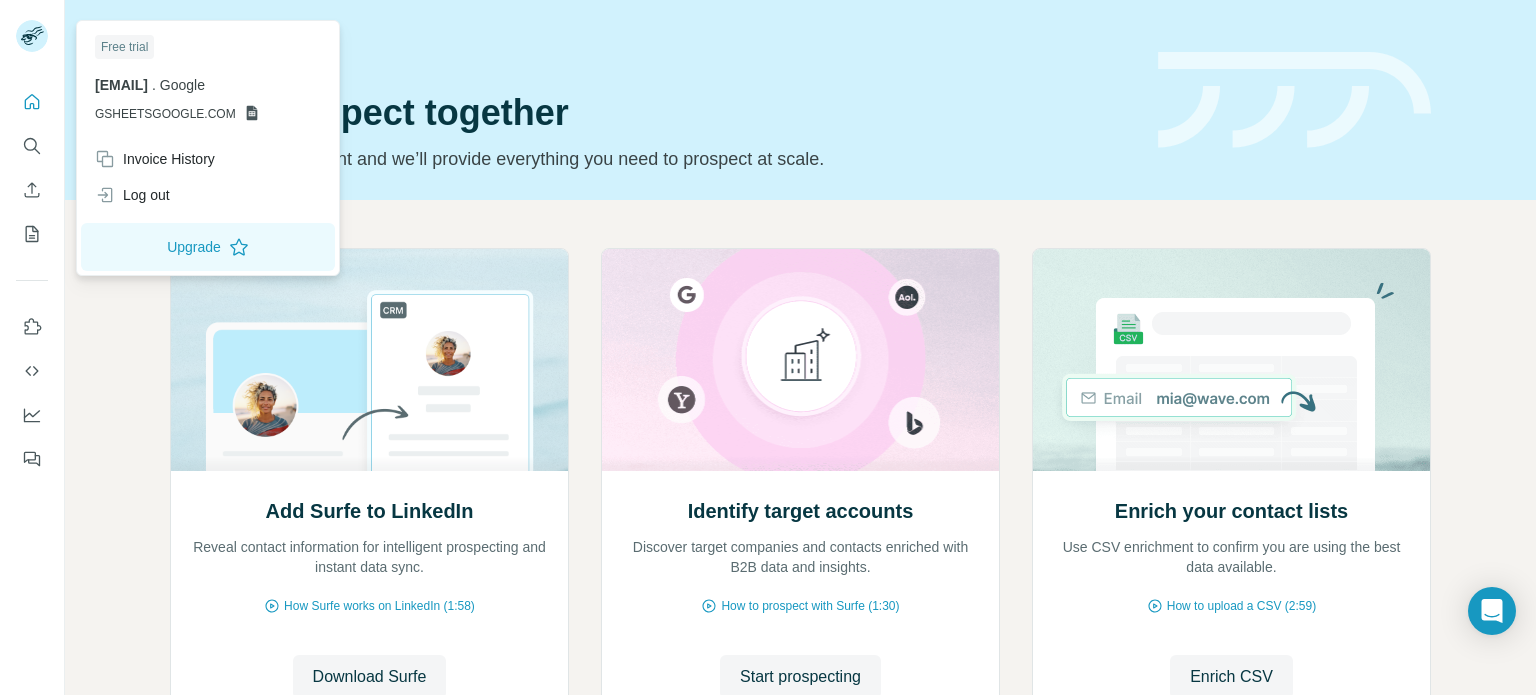 scroll, scrollTop: 0, scrollLeft: 0, axis: both 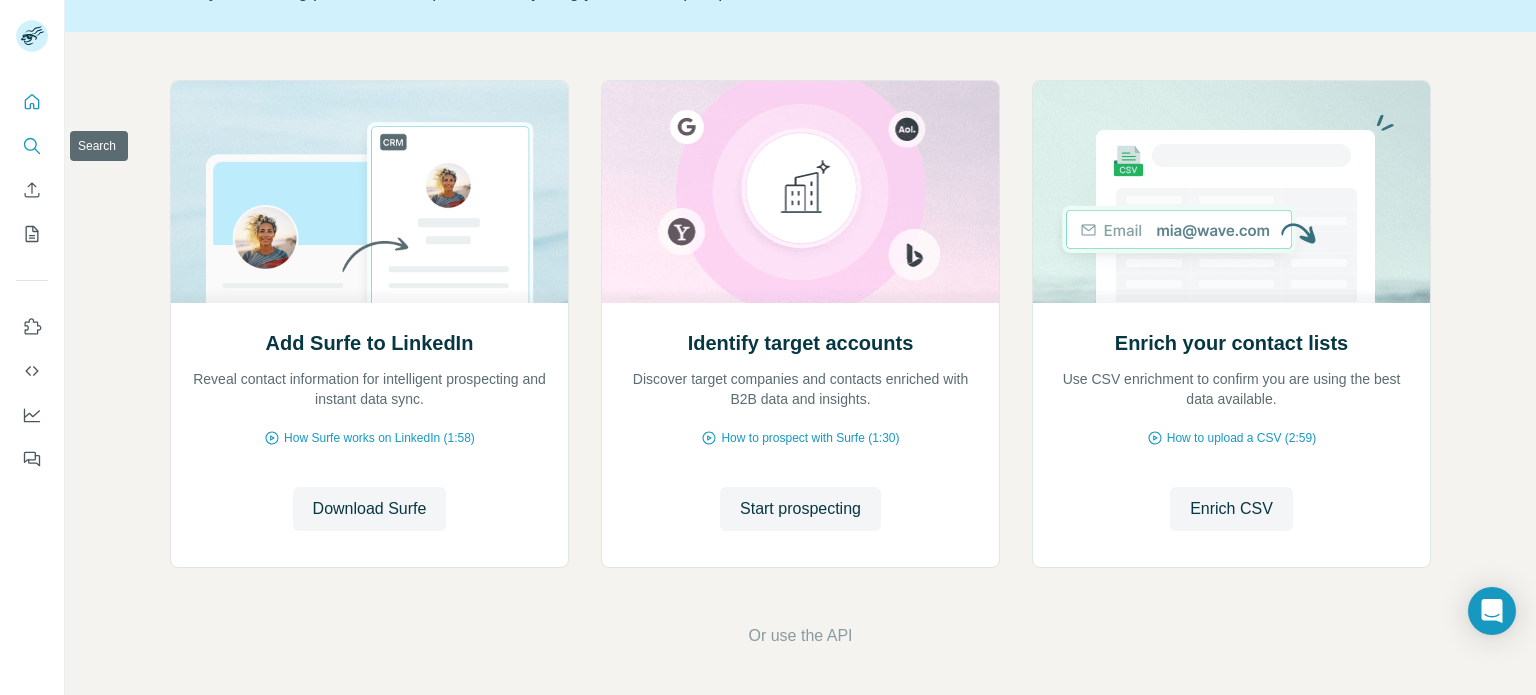click at bounding box center (32, 146) 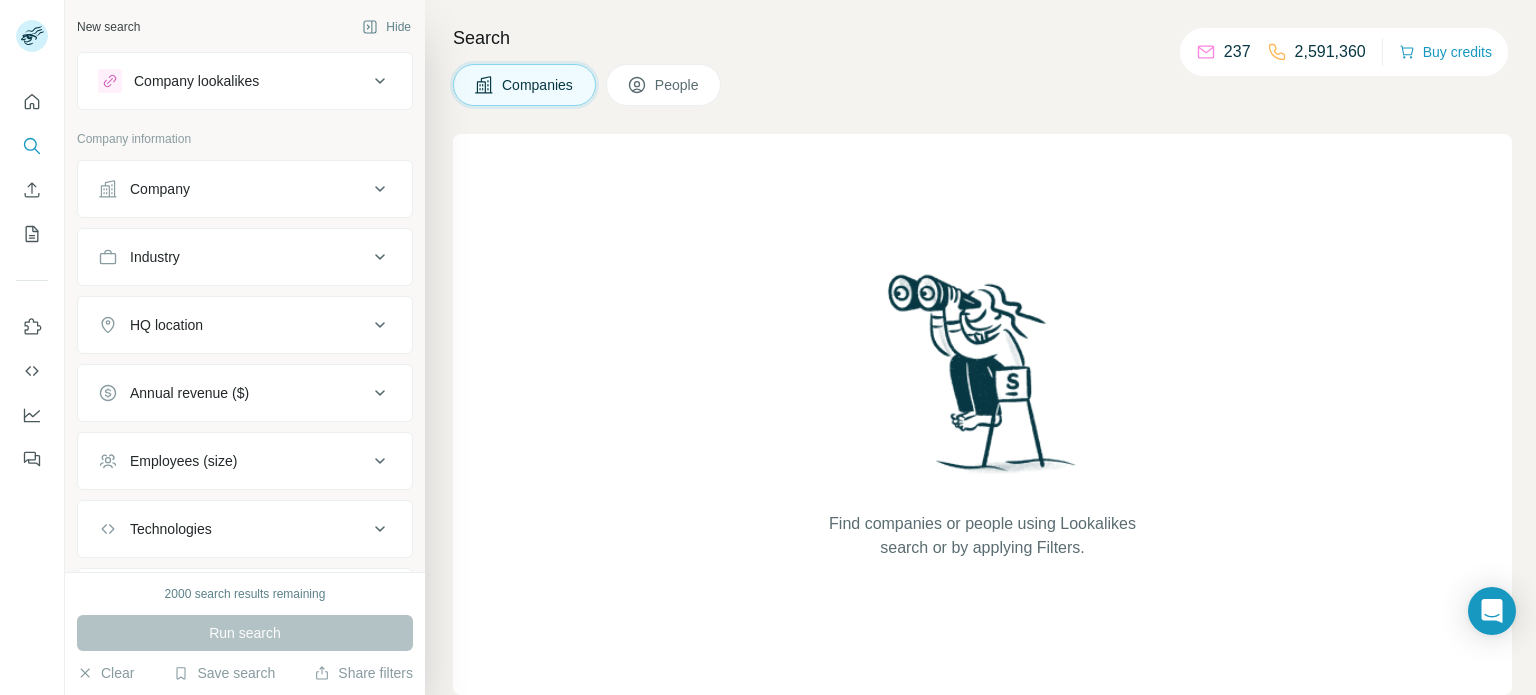 click on "Company" at bounding box center (245, 189) 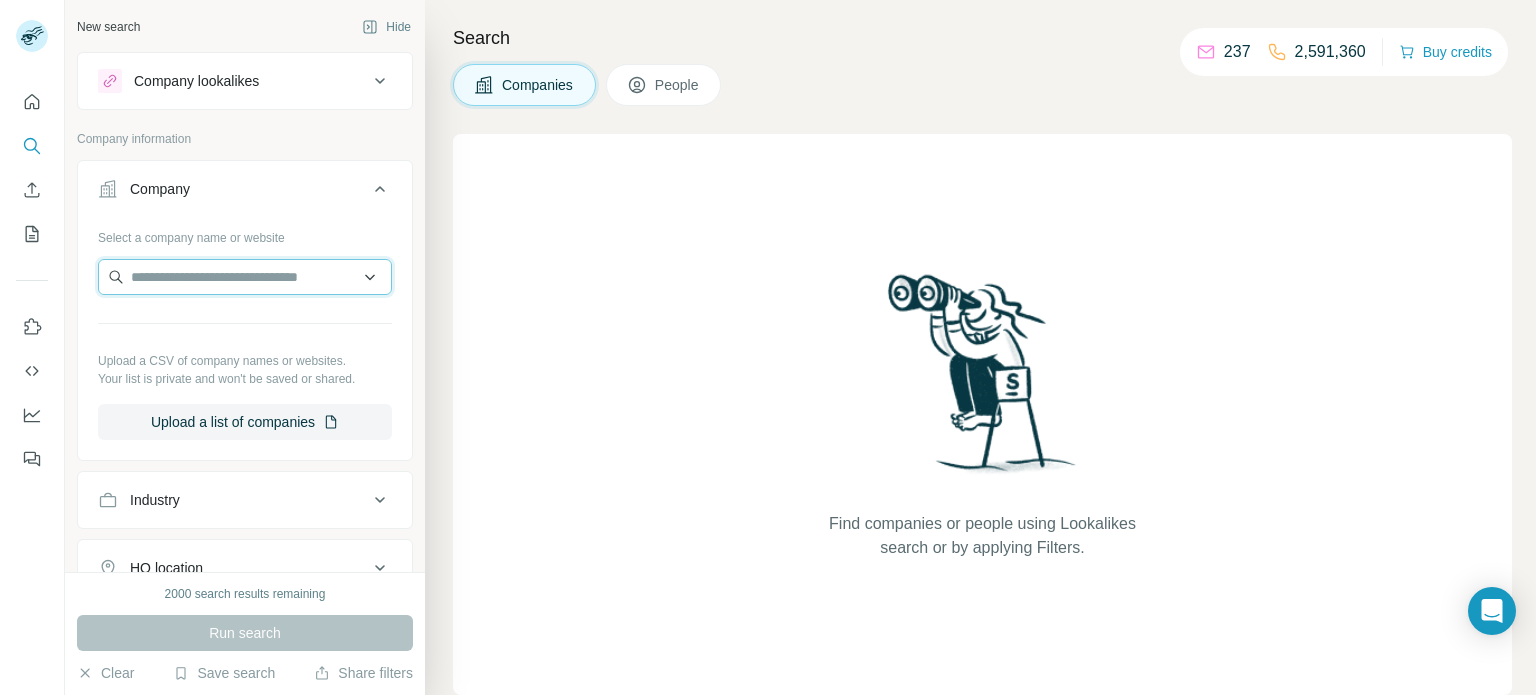 click at bounding box center [245, 277] 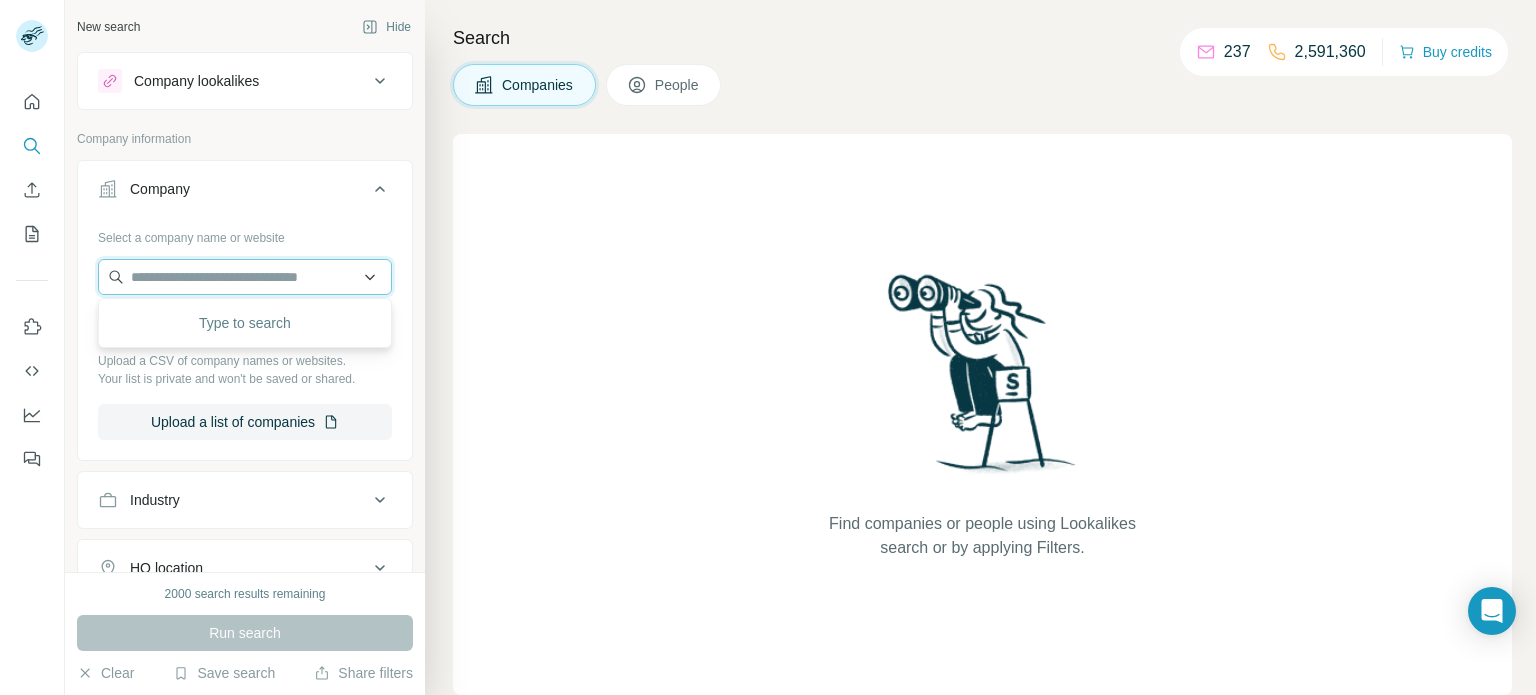 paste on "**********" 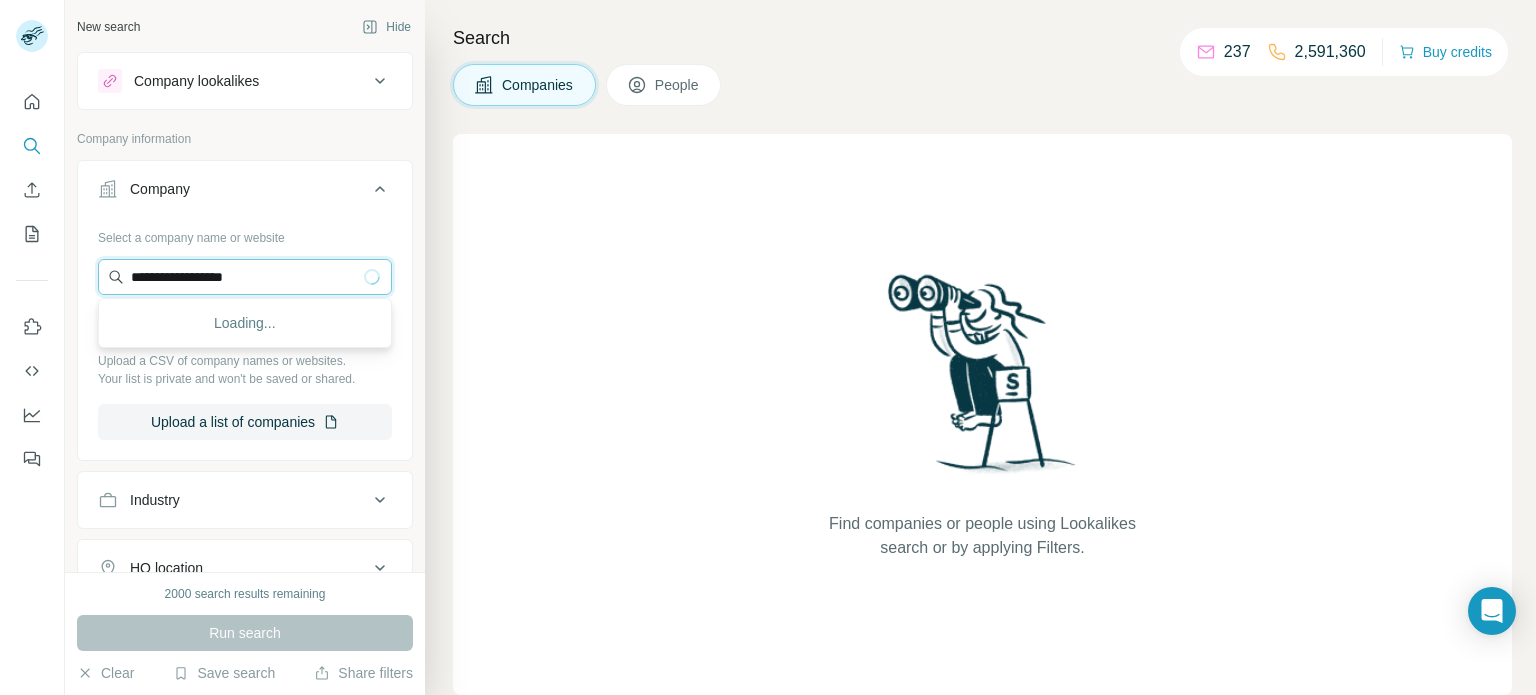 type on "**********" 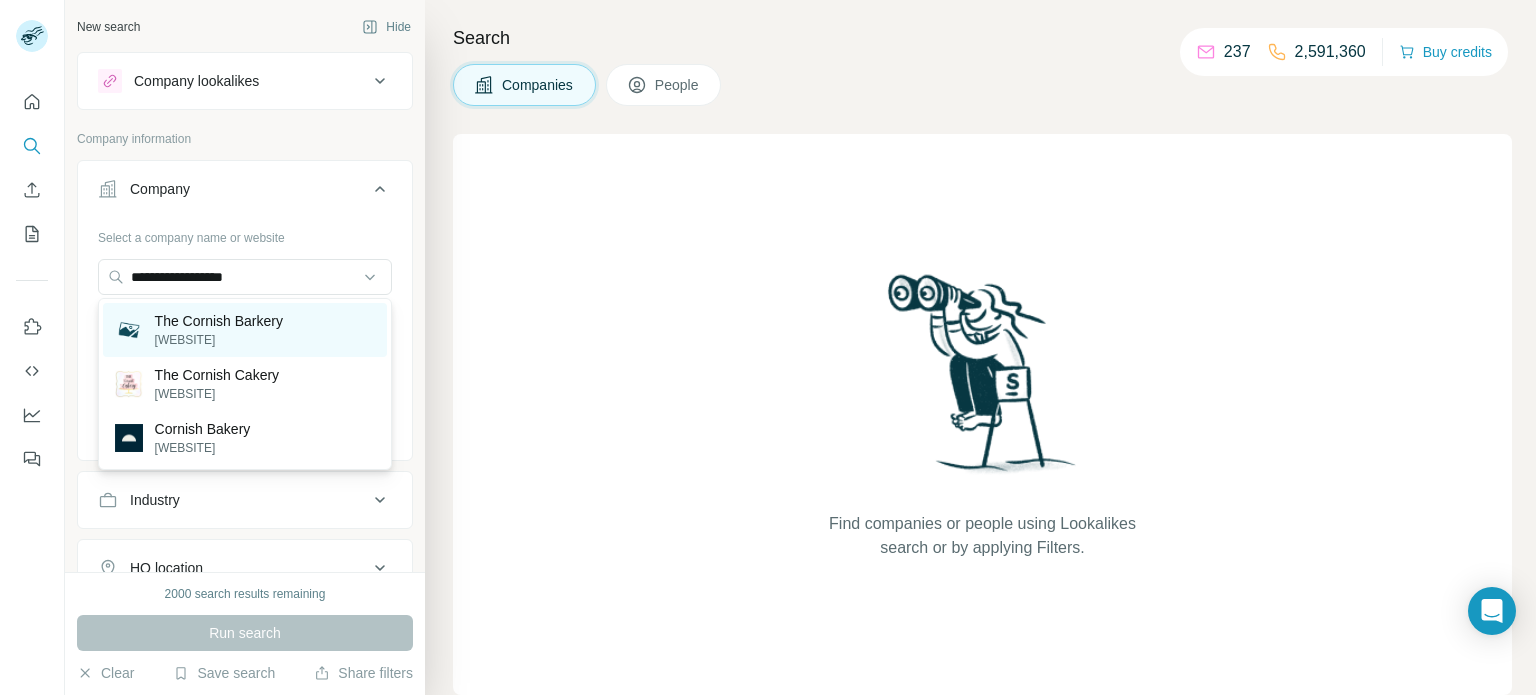 click on "The Cornish Barkery" at bounding box center (219, 321) 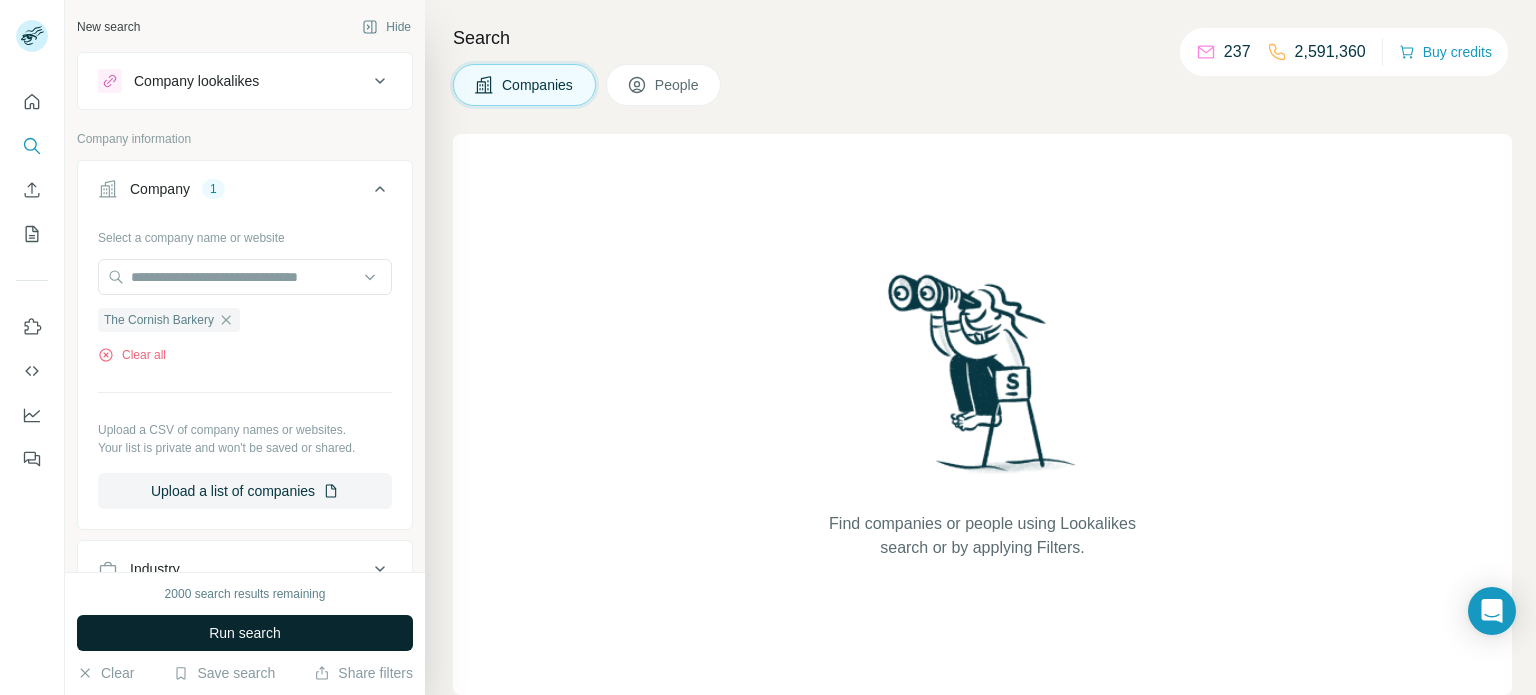 click on "Run search" at bounding box center [245, 633] 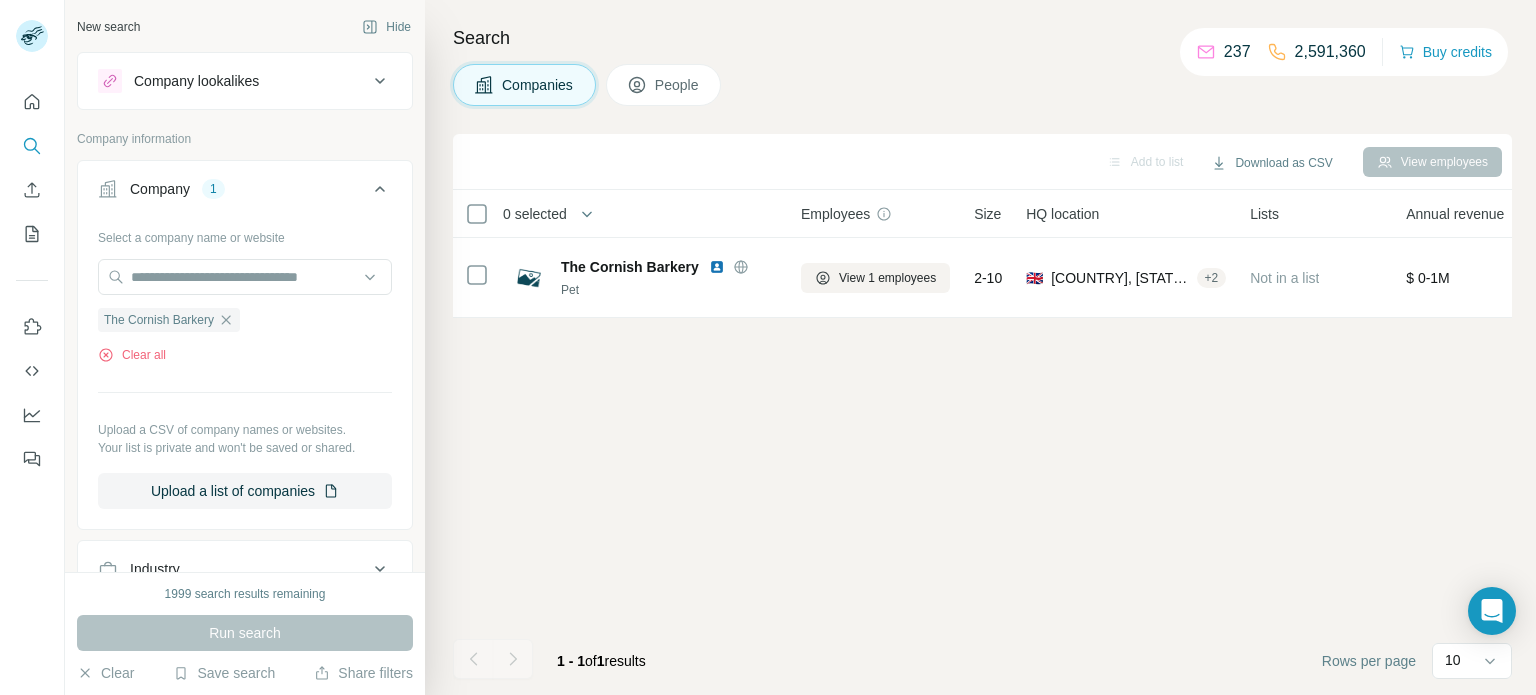 click on "People" at bounding box center [664, 85] 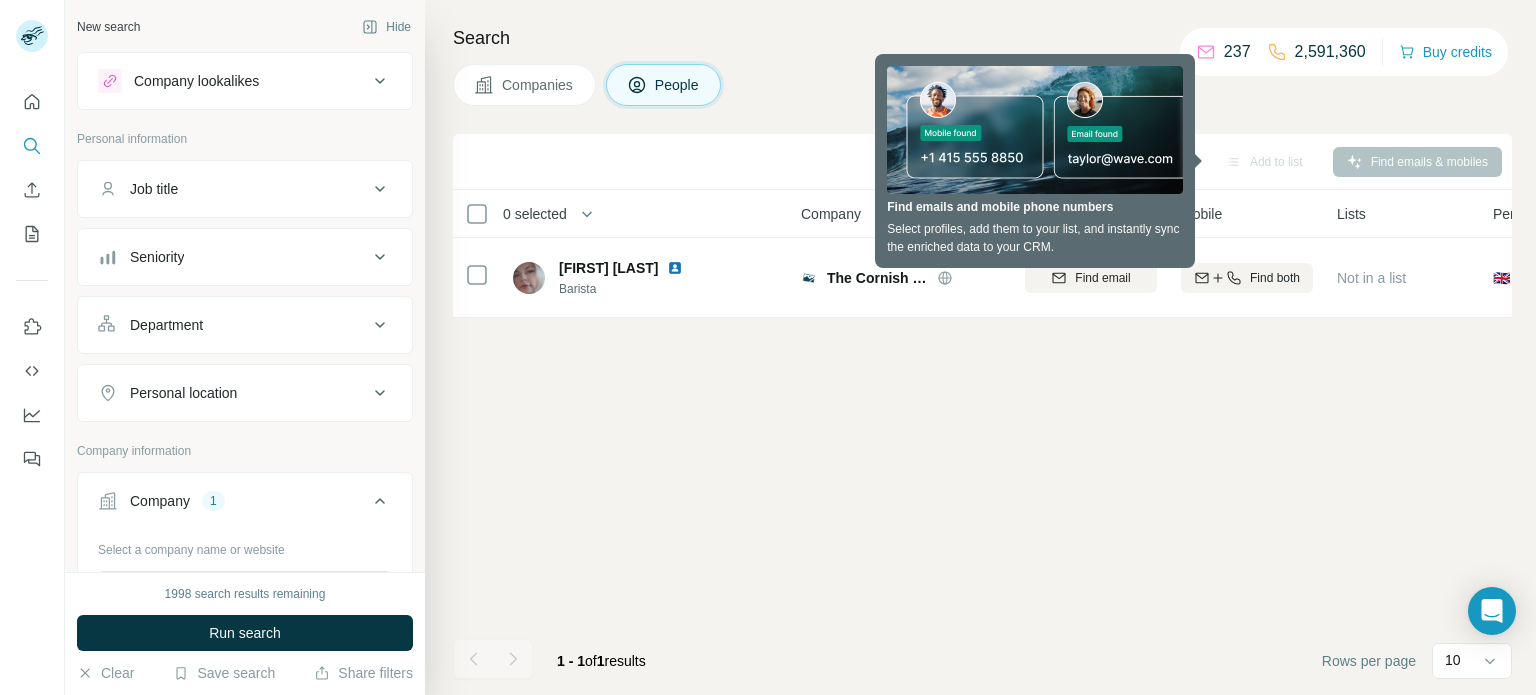 click on "Company 1" at bounding box center (245, 505) 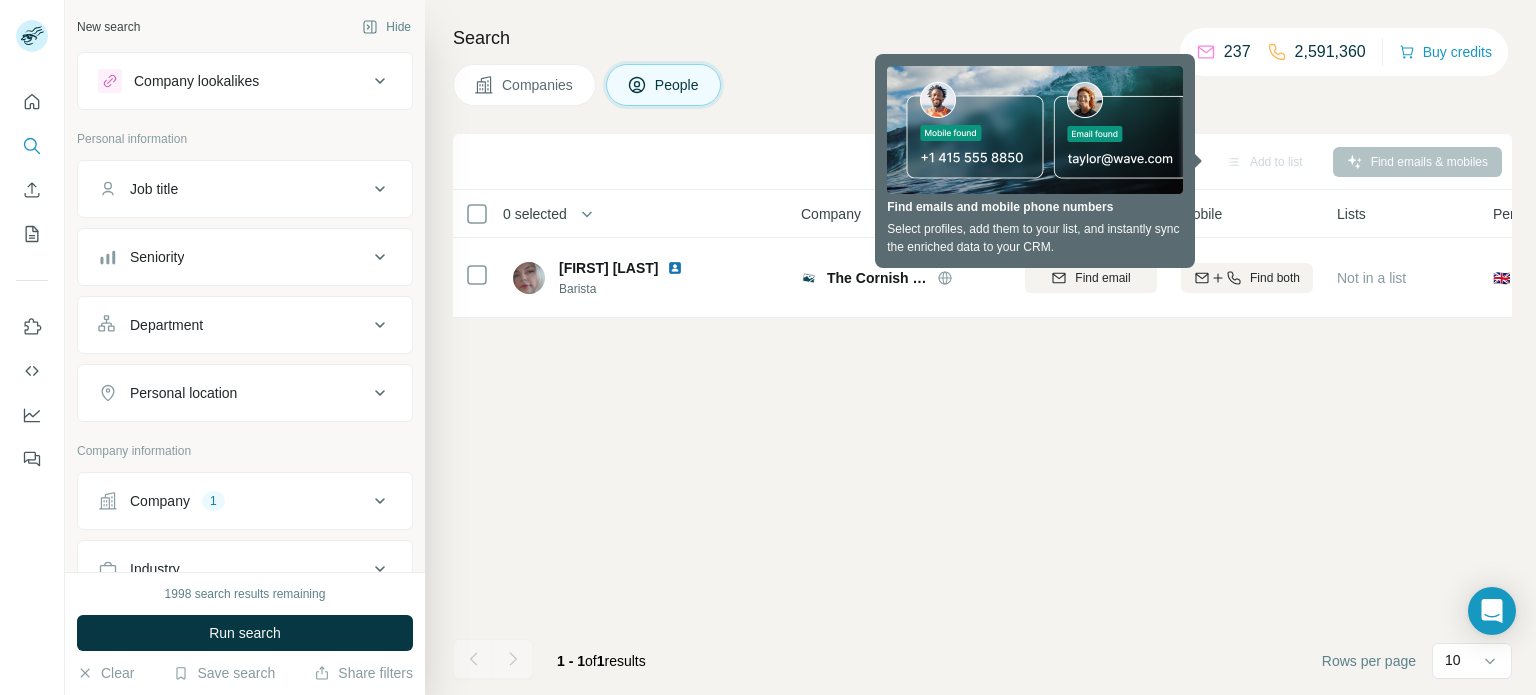 click on "Company 1" at bounding box center [233, 501] 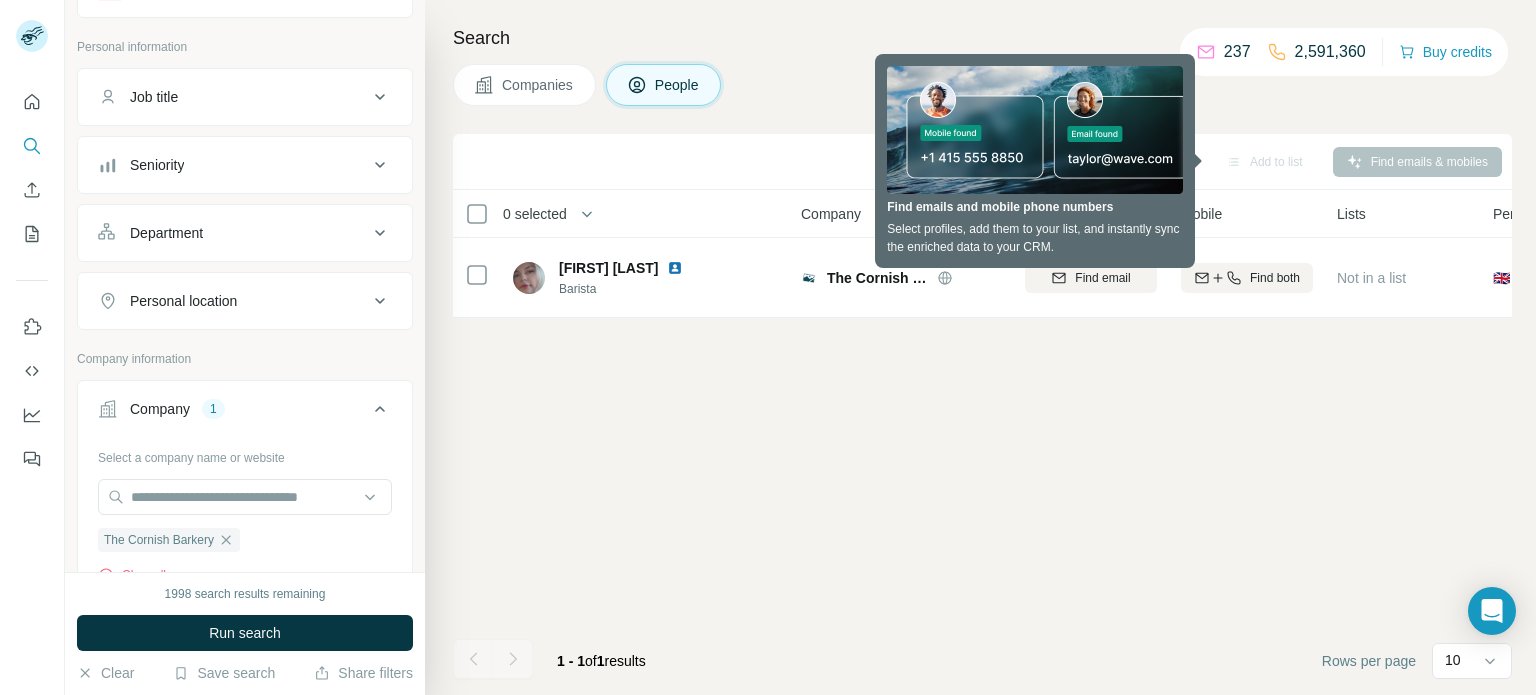 scroll, scrollTop: 98, scrollLeft: 0, axis: vertical 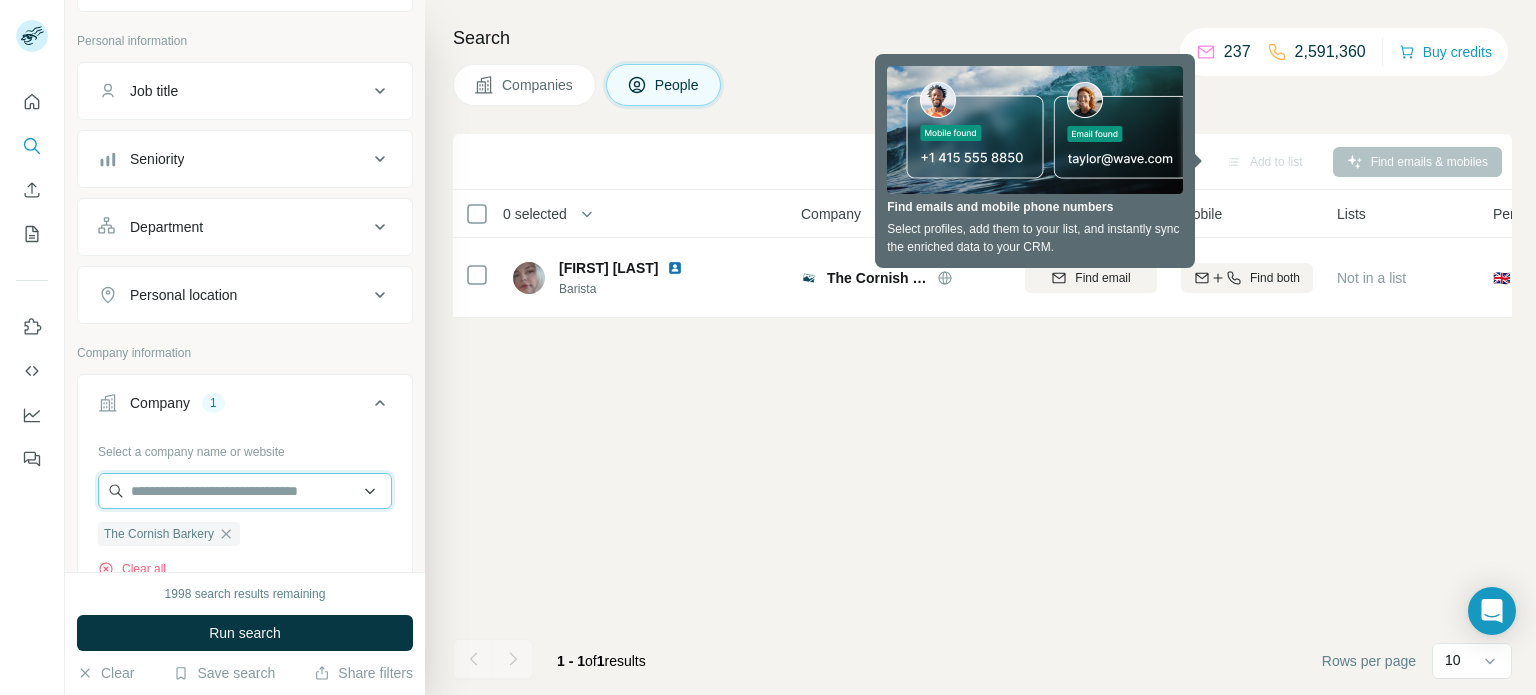 click at bounding box center [245, 491] 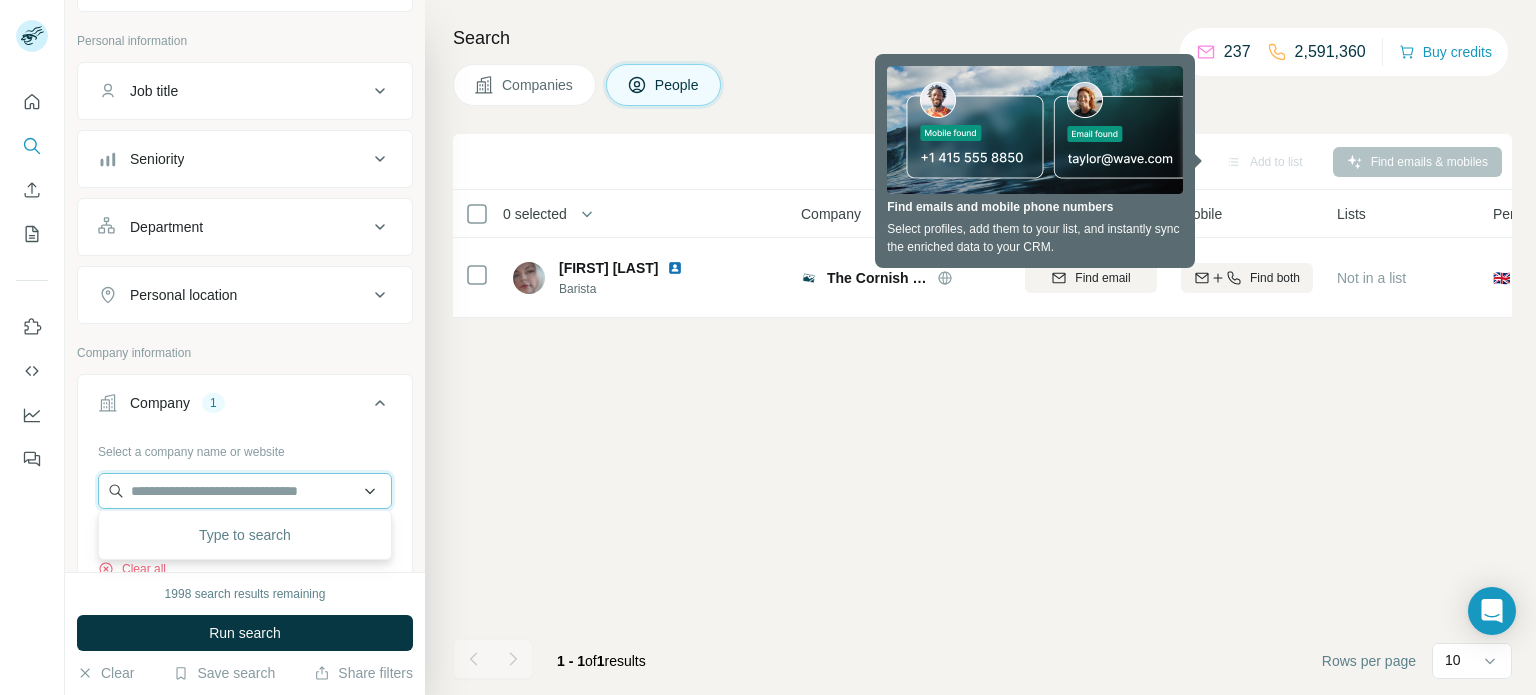 paste on "**********" 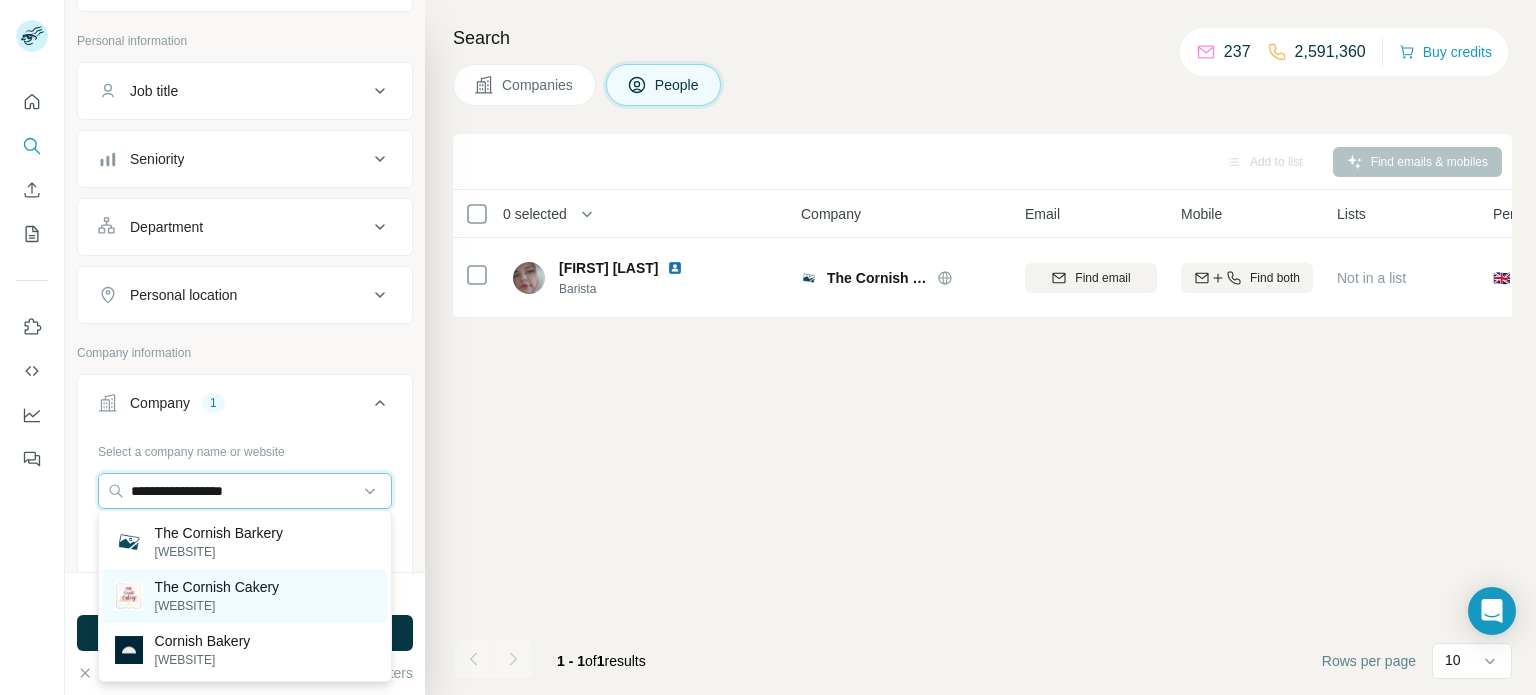 type on "**********" 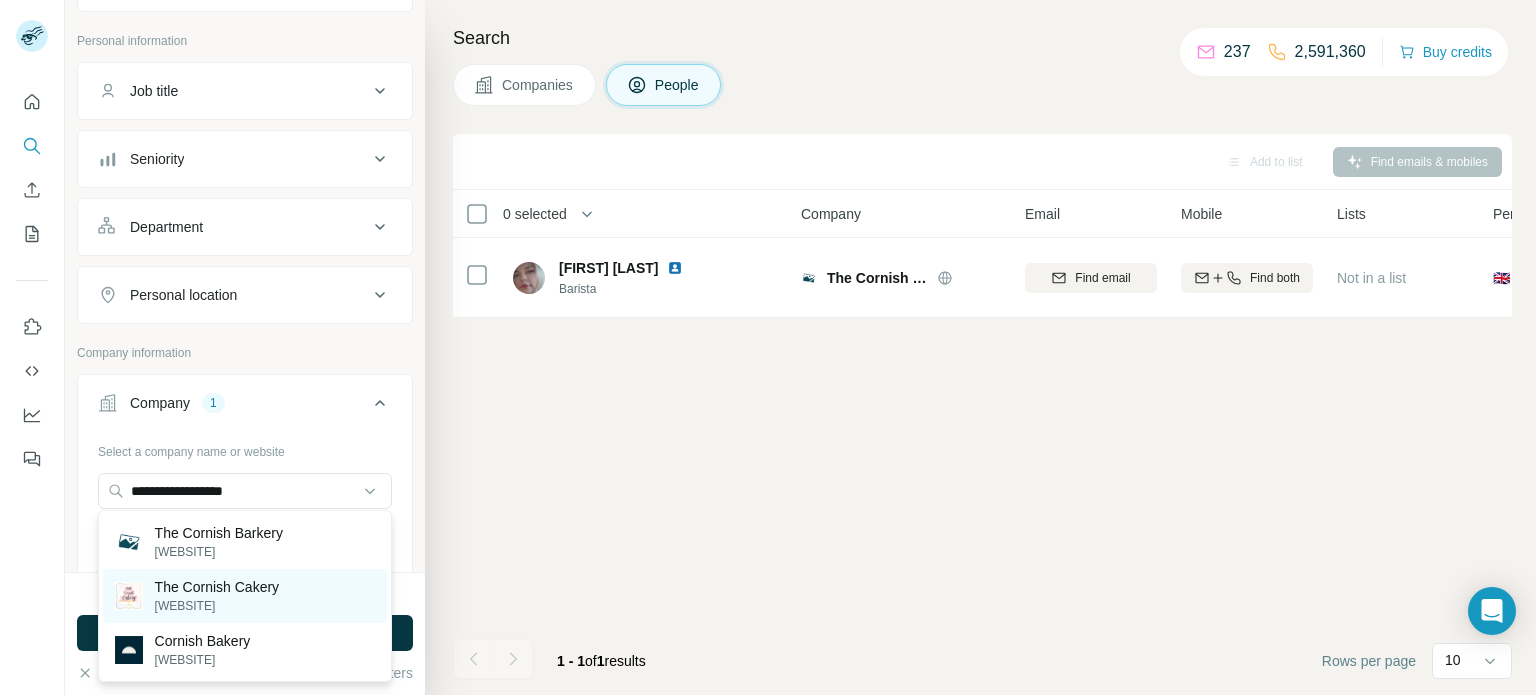 click on "The Cornish Cakery" at bounding box center (217, 587) 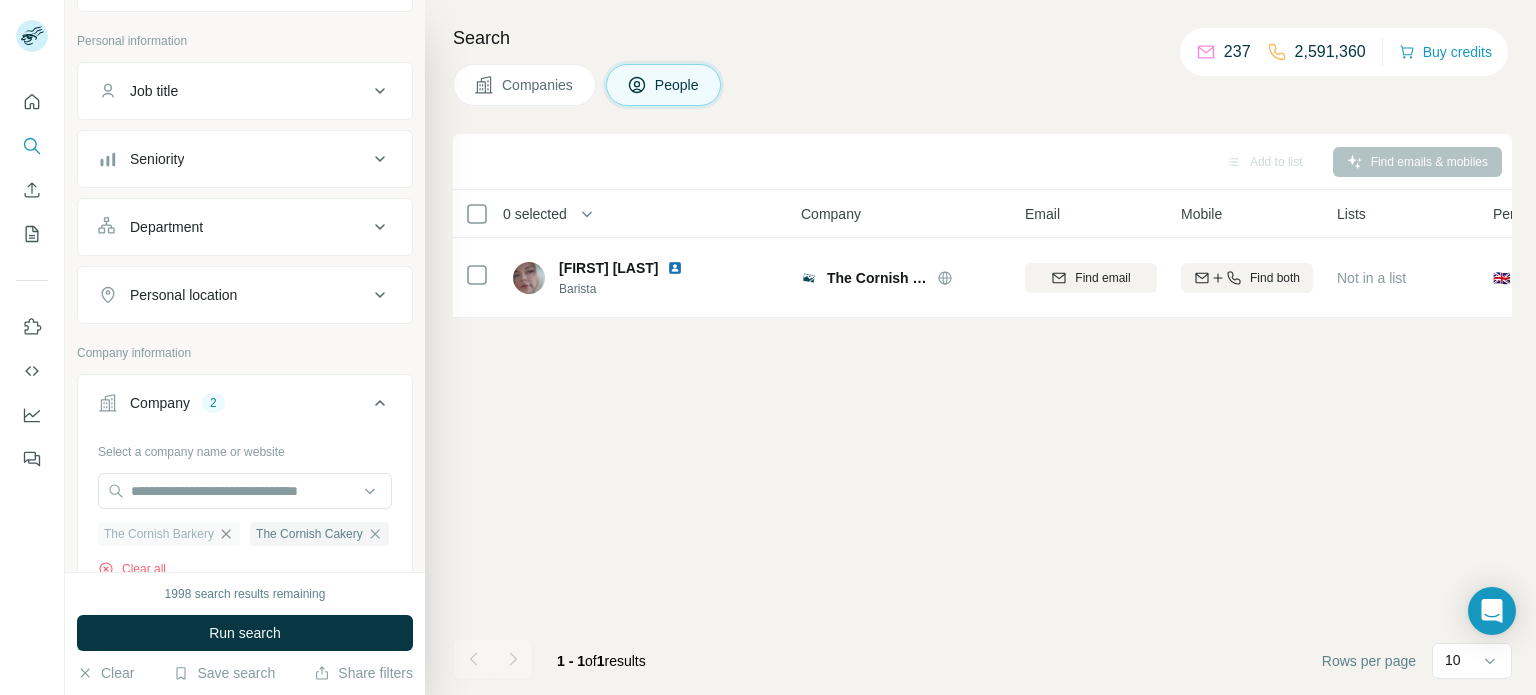 click 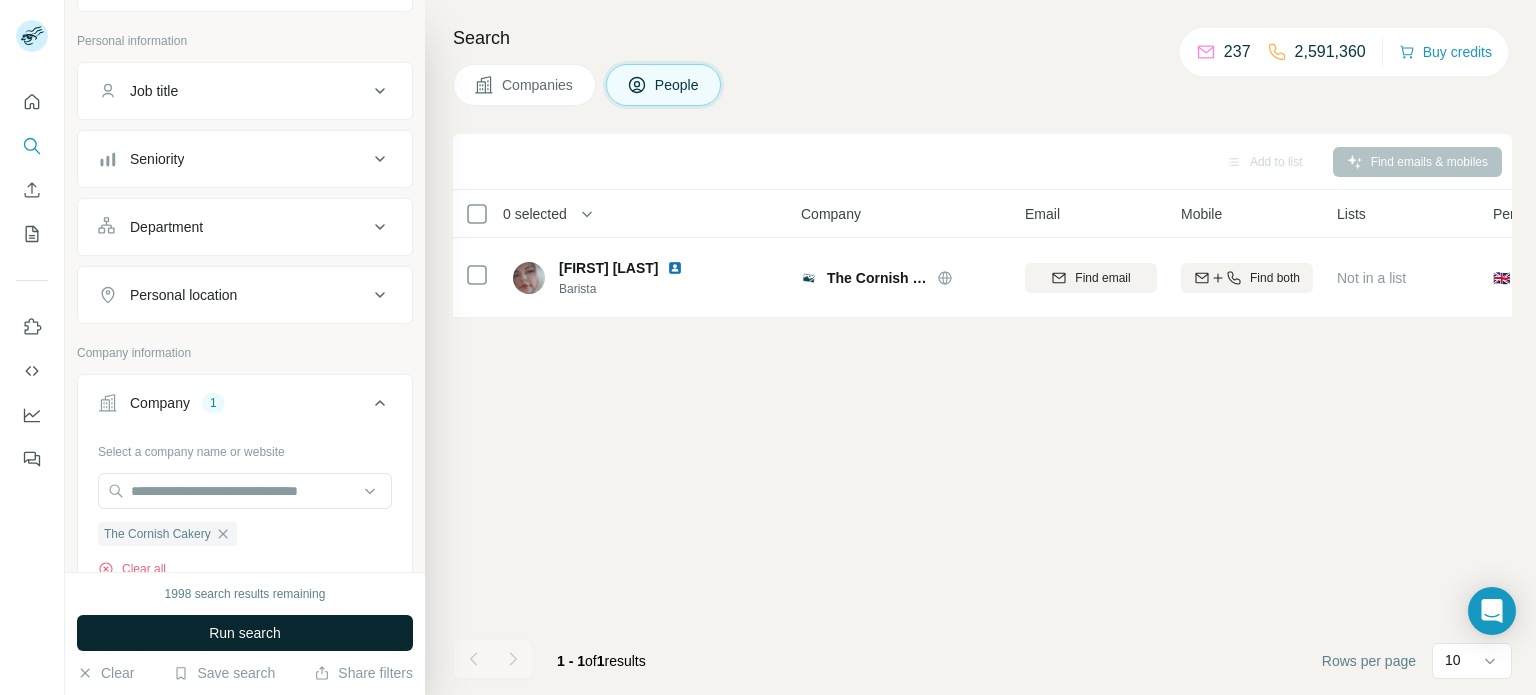 click on "Run search" at bounding box center (245, 633) 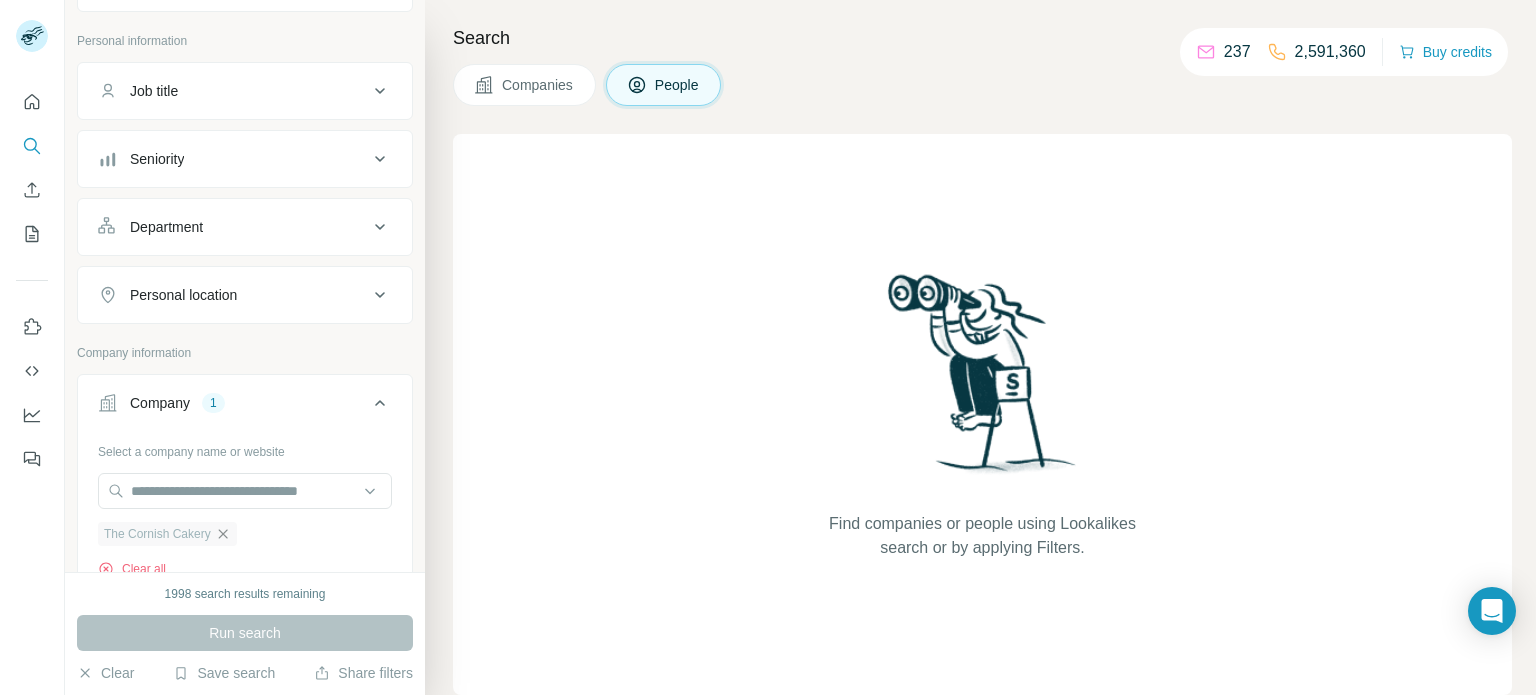 click 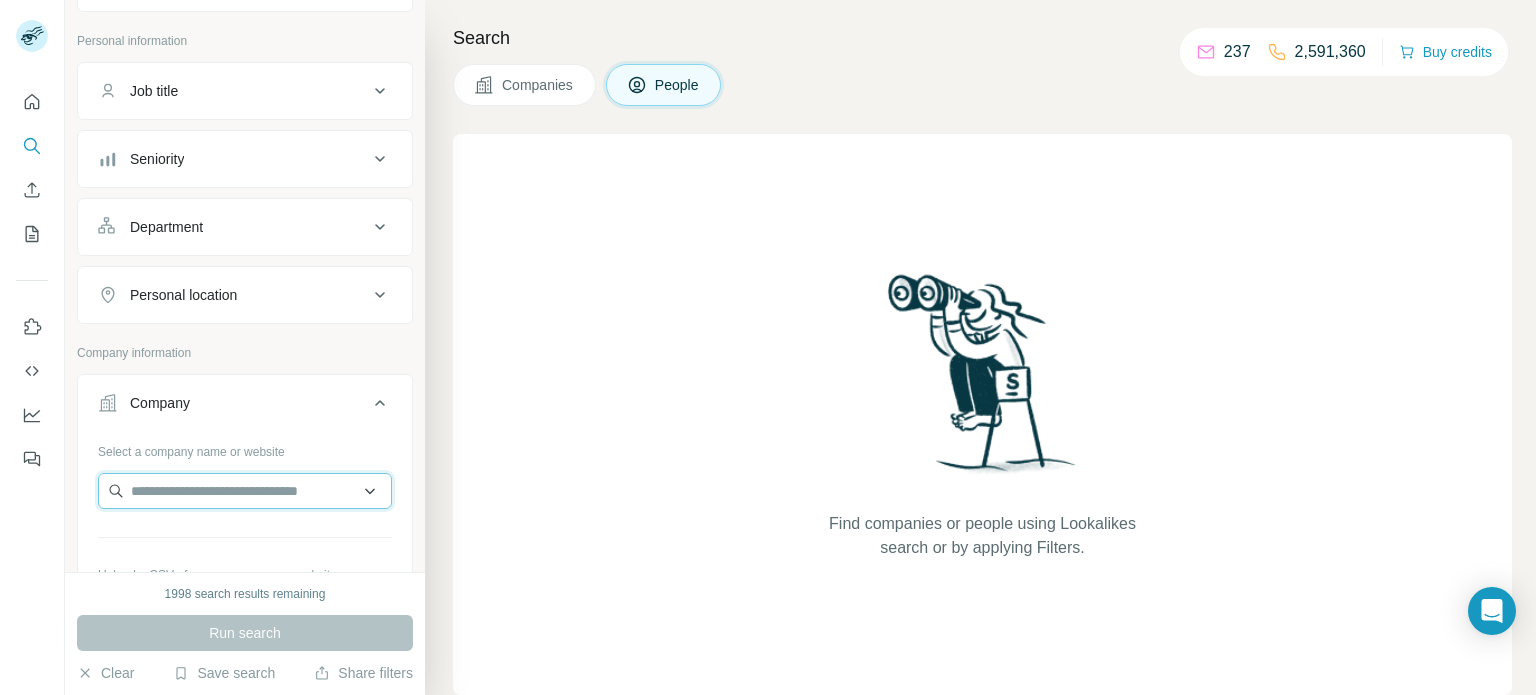 click at bounding box center [245, 491] 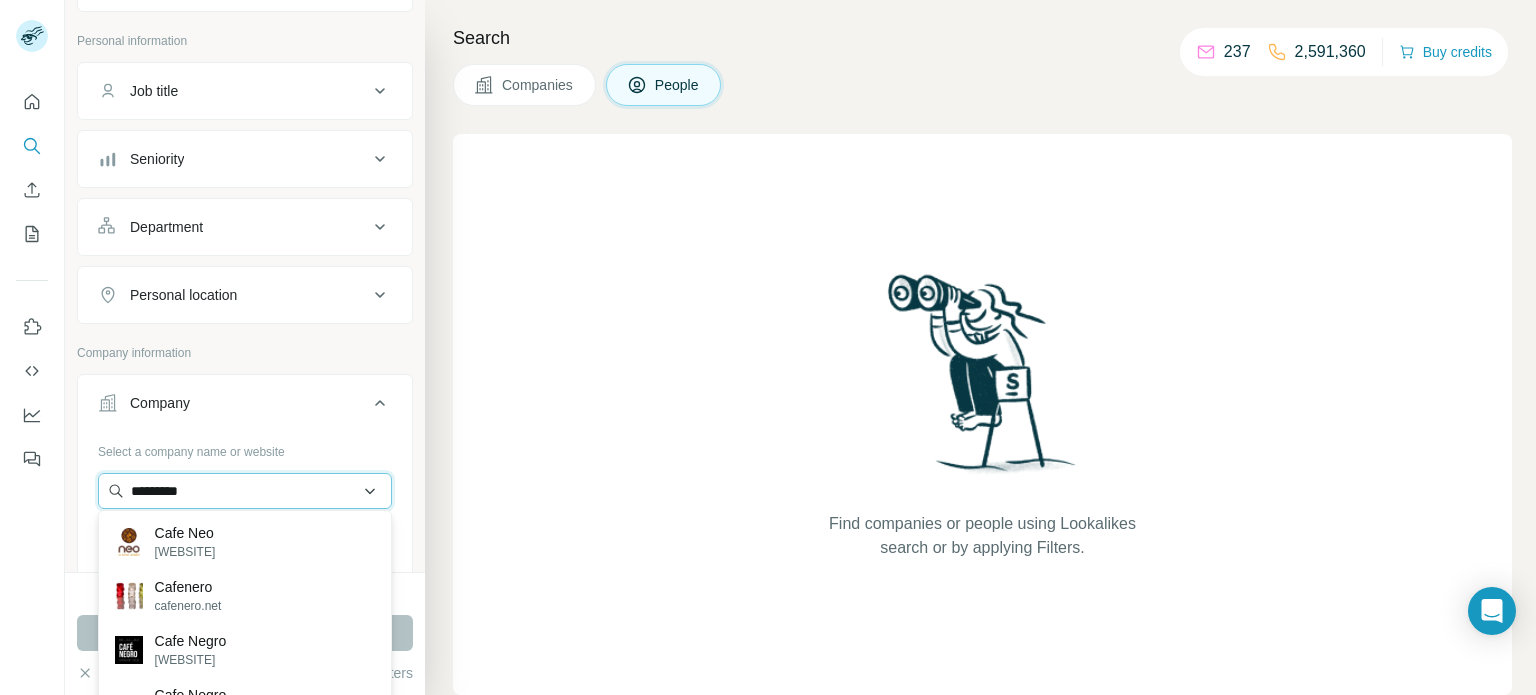 click on "*********" at bounding box center [245, 491] 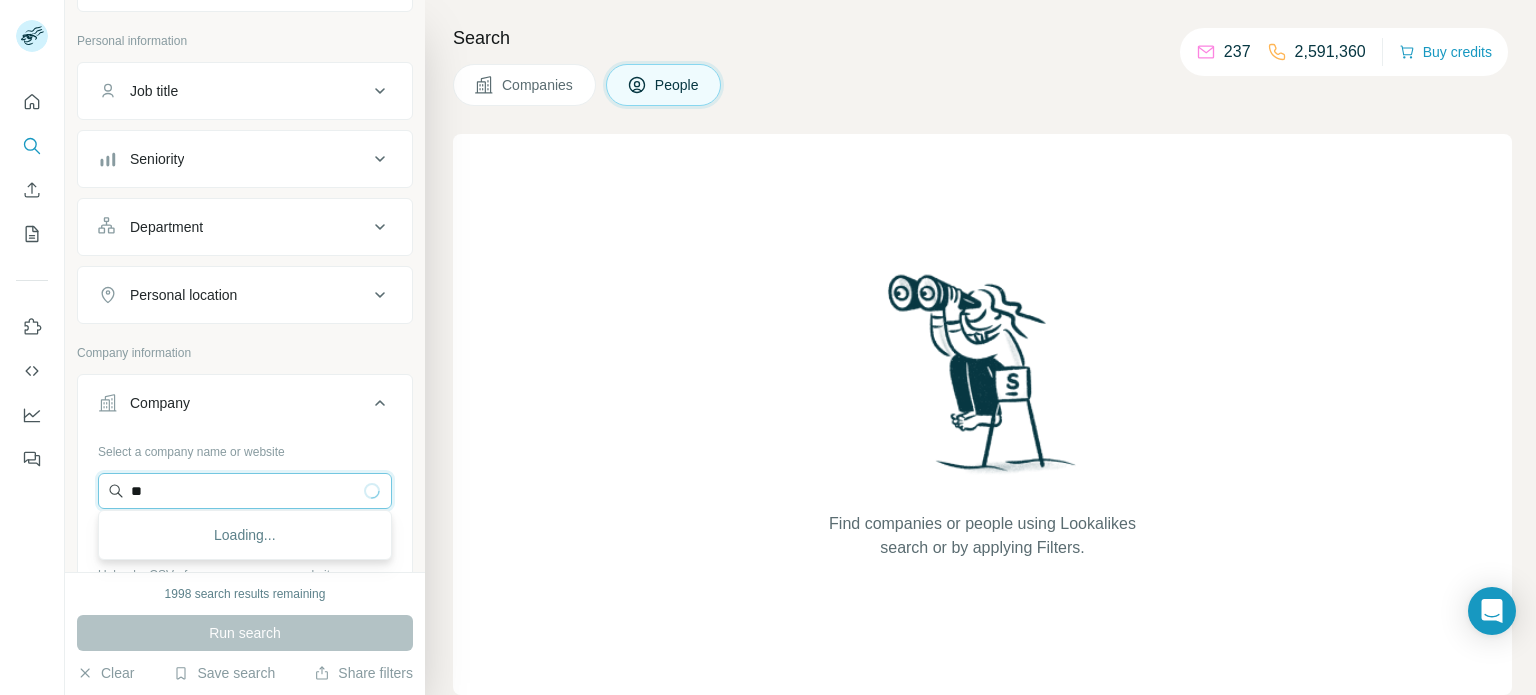 type on "*" 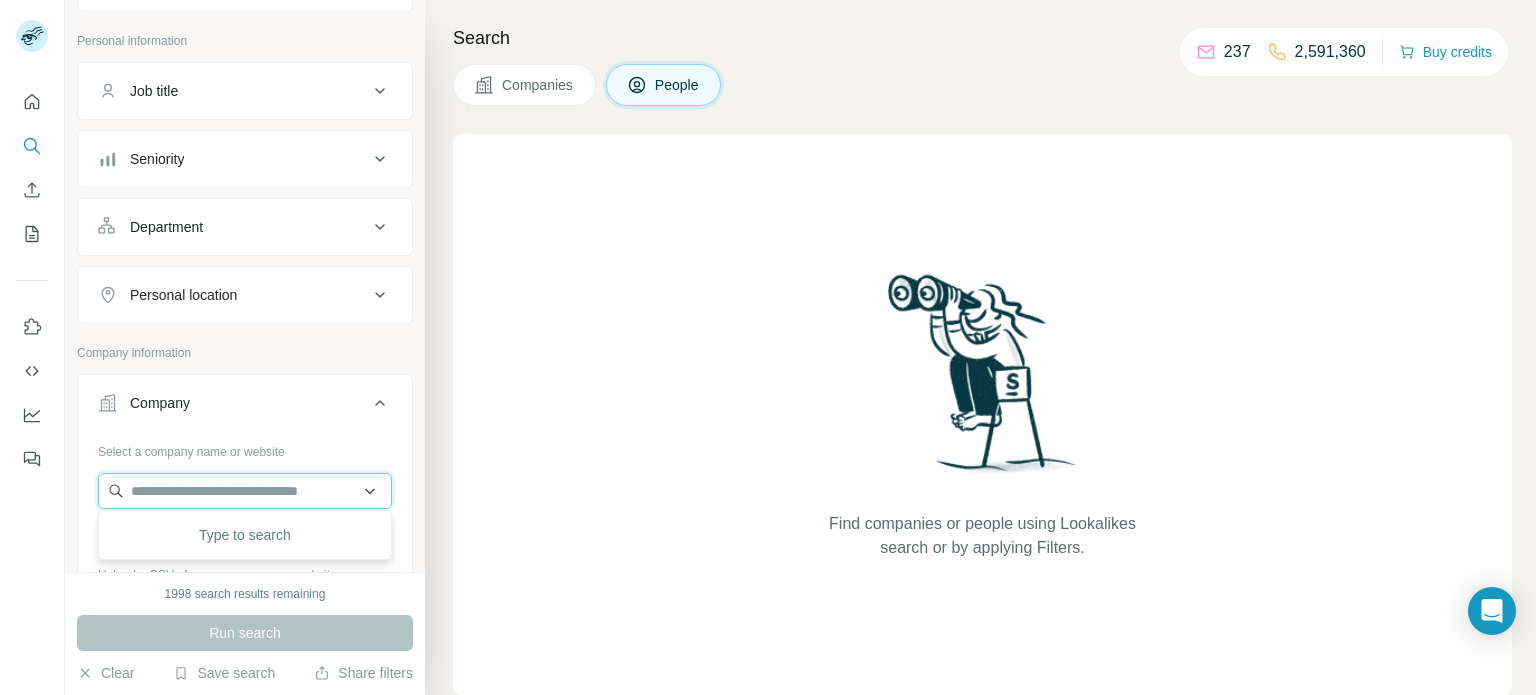 paste on "**********" 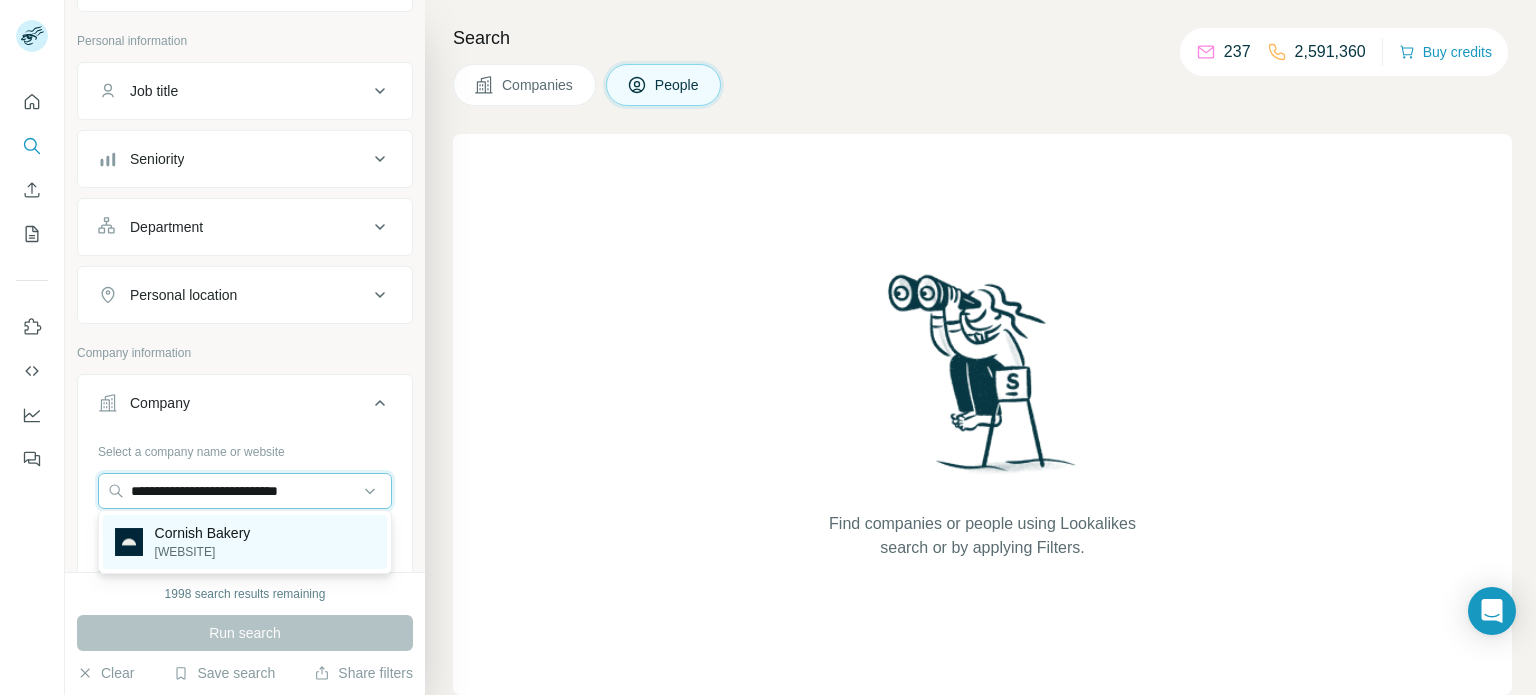 type on "**********" 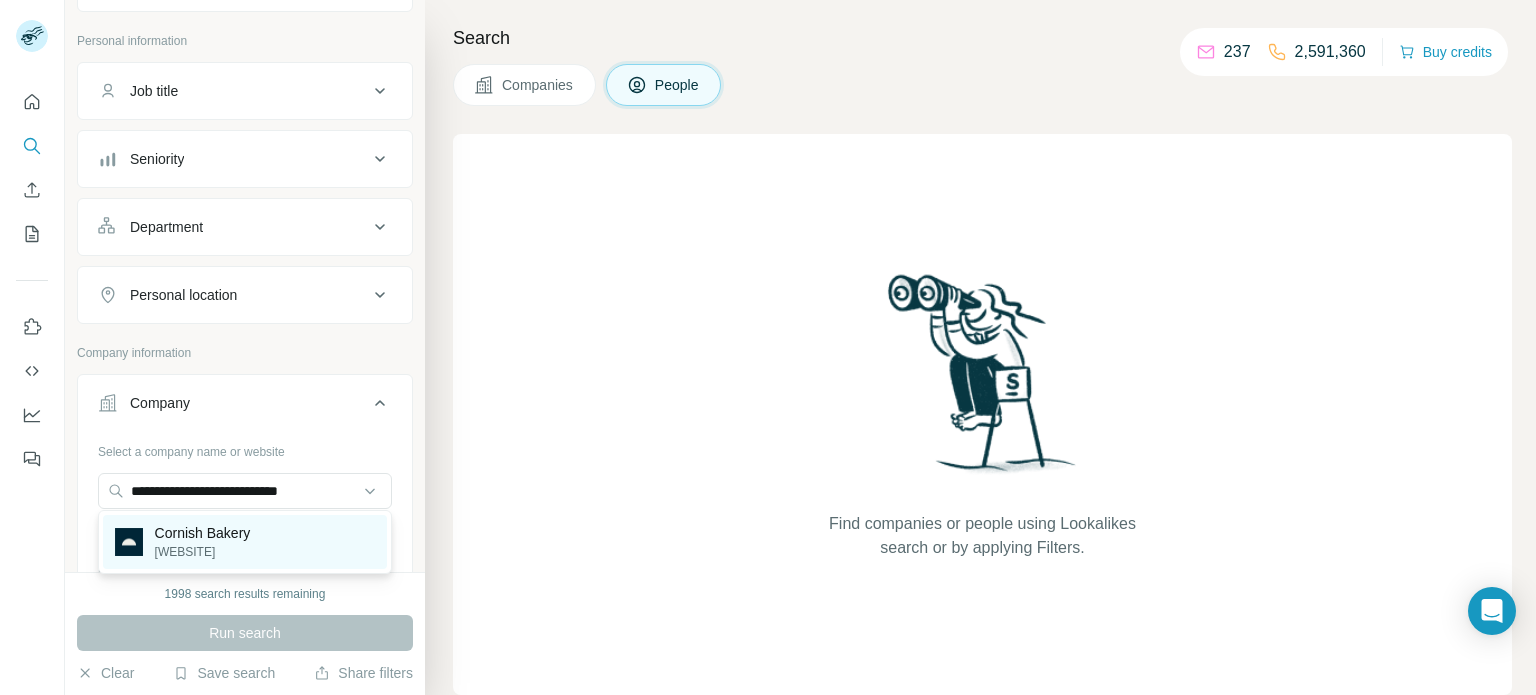 click on "Cornish Bakery [WEBSITE]" at bounding box center (245, 542) 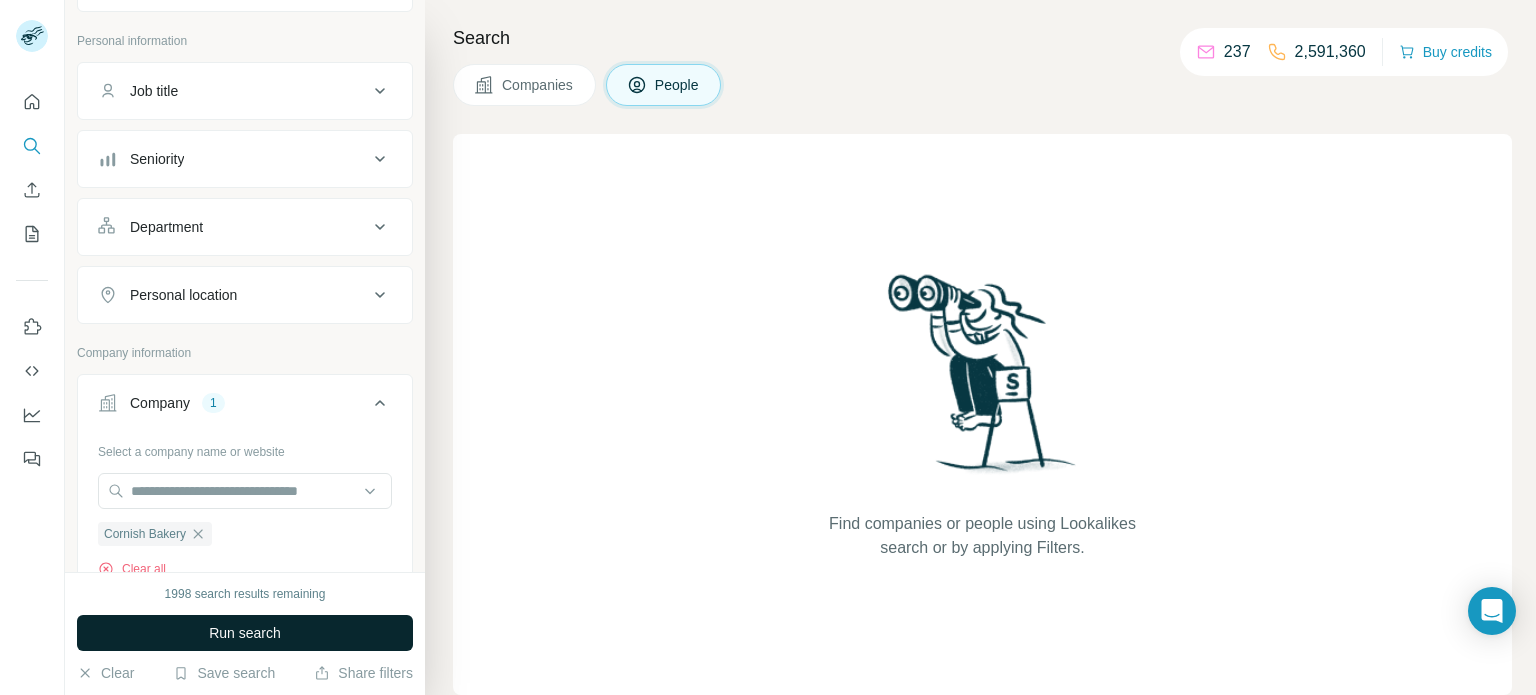click on "Run search" at bounding box center [245, 633] 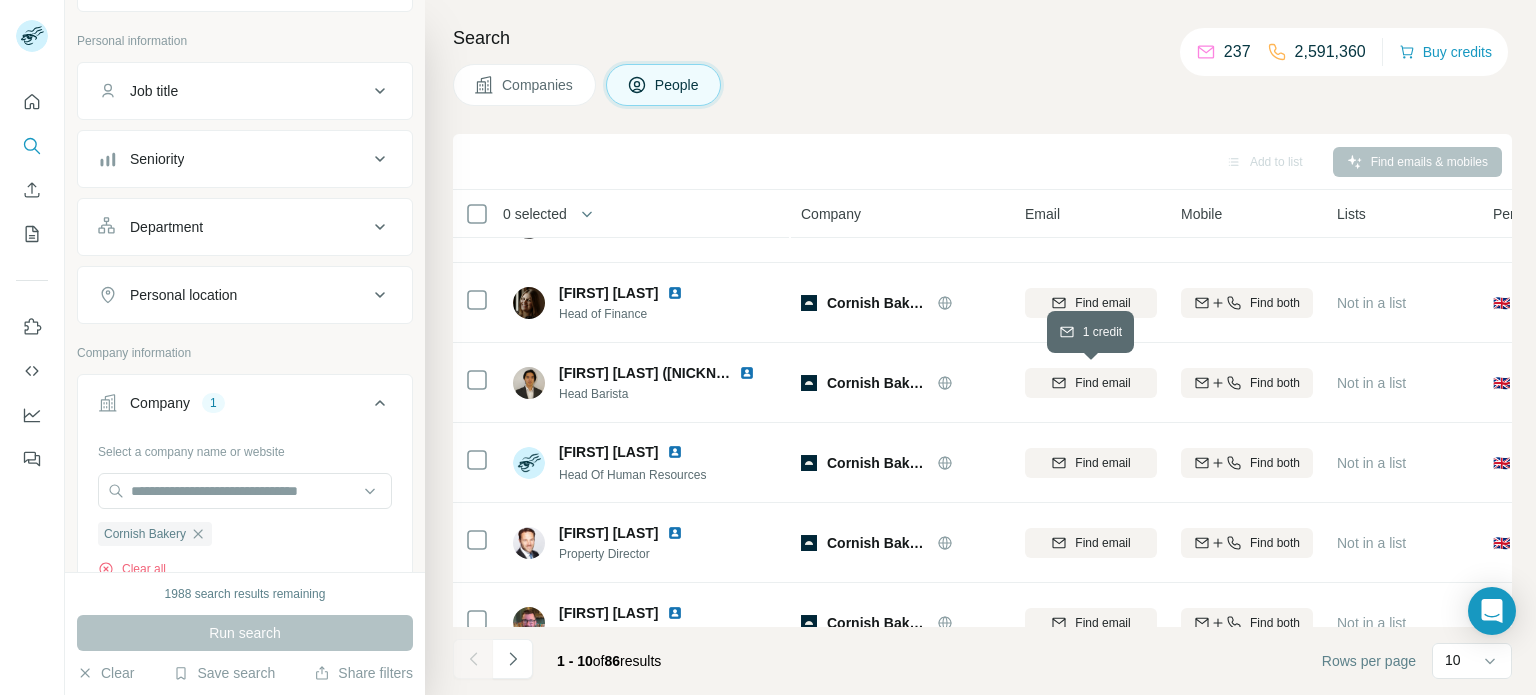 scroll, scrollTop: 410, scrollLeft: 0, axis: vertical 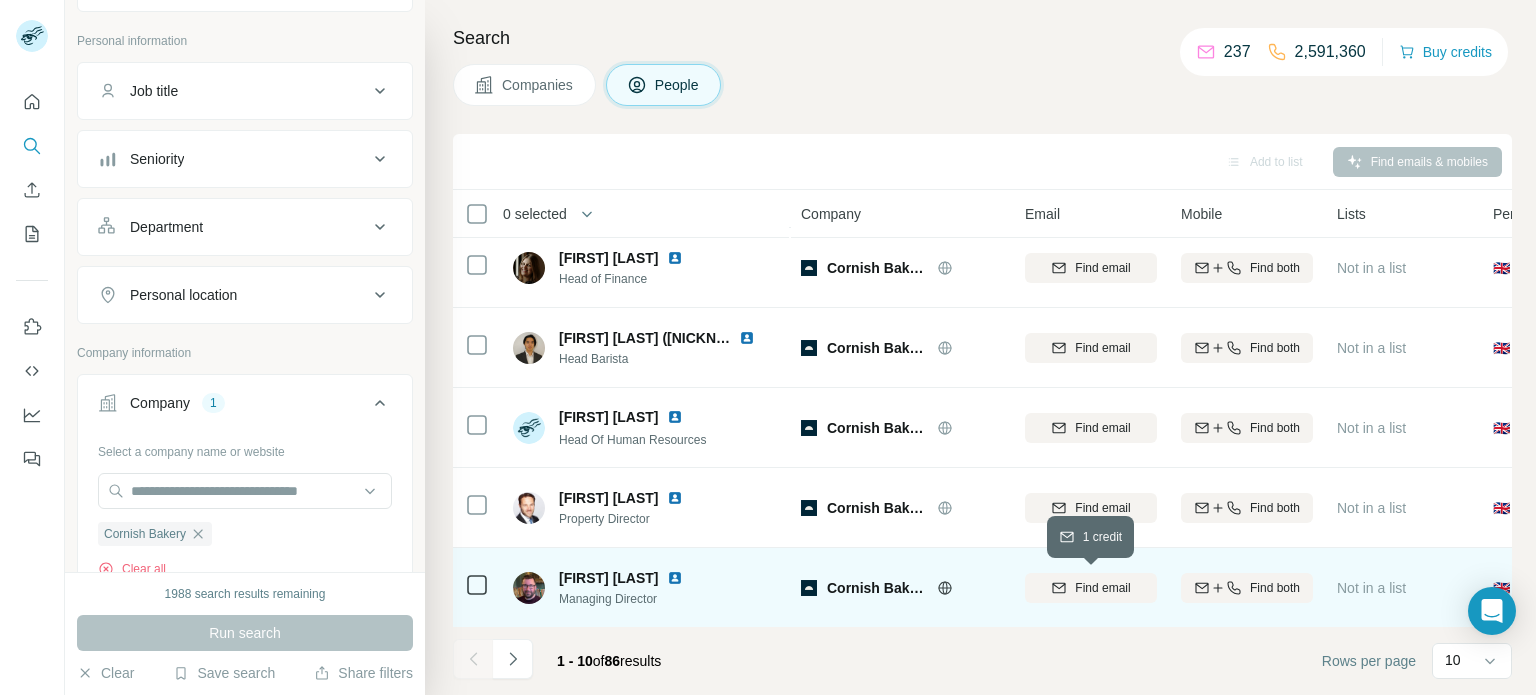click on "Find email" at bounding box center [1102, 588] 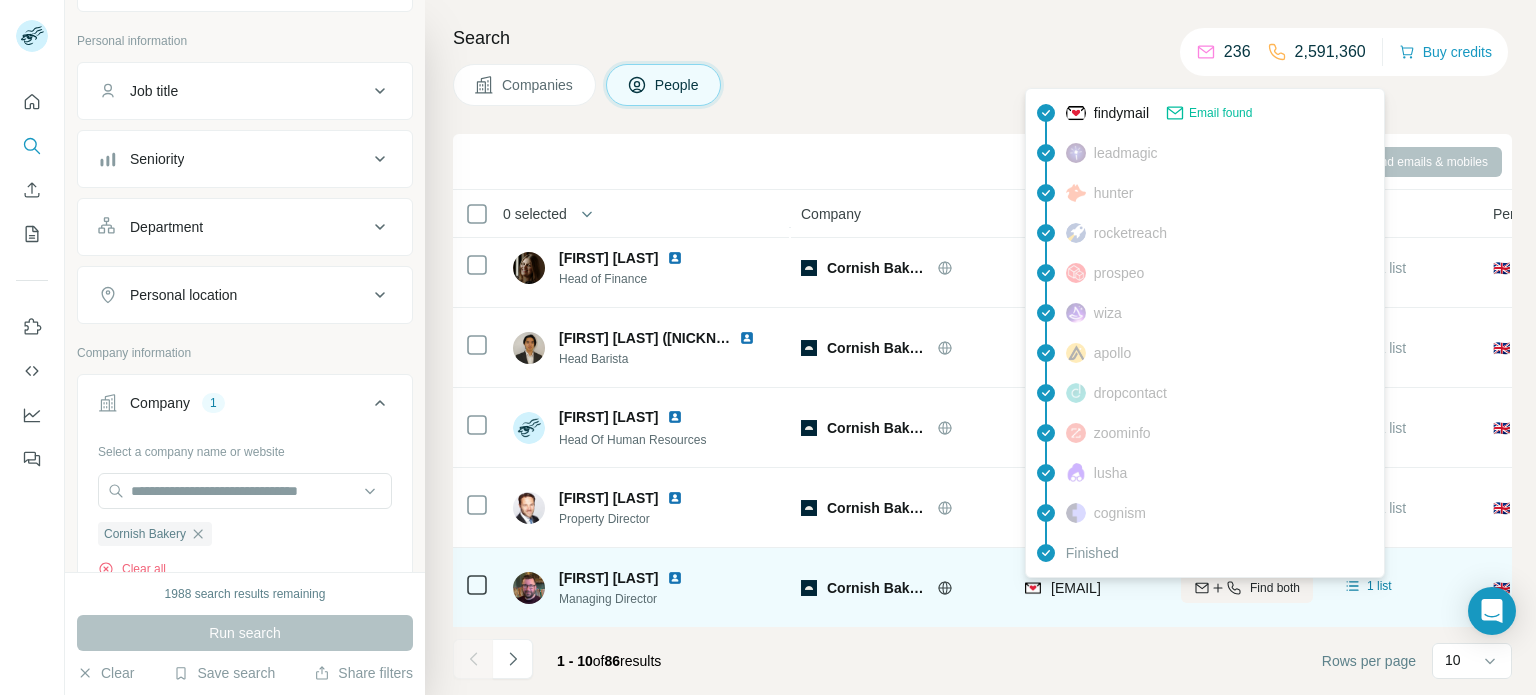 click at bounding box center (32, 274) 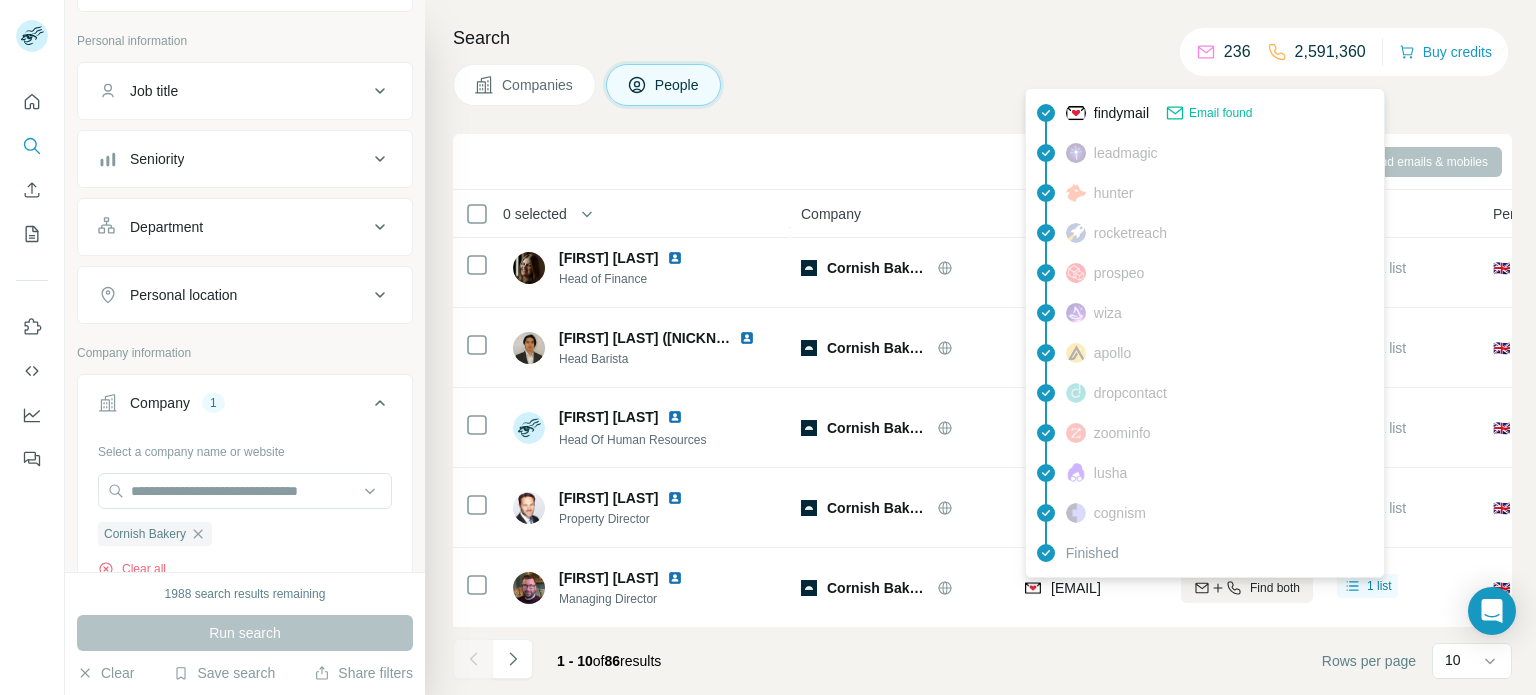 copy on "[EMAIL]" 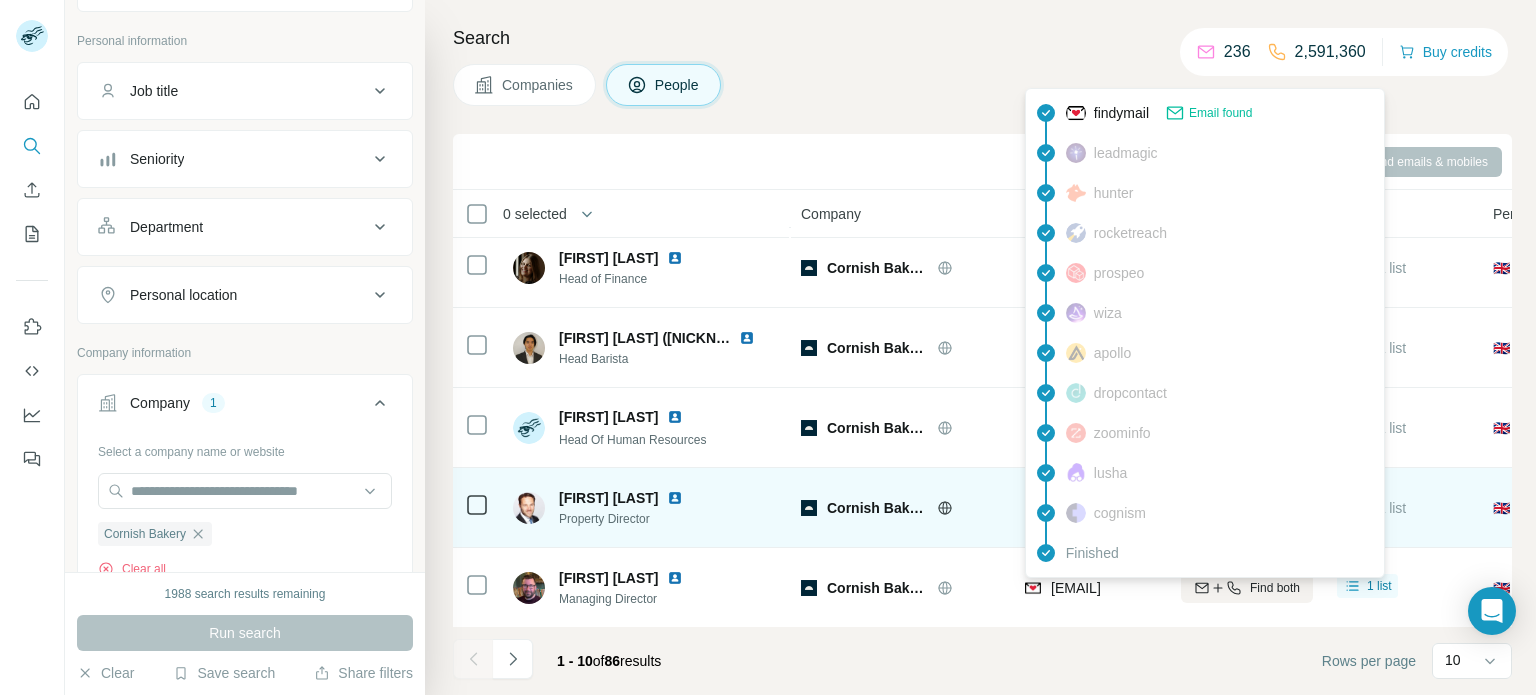 drag, startPoint x: 1158, startPoint y: 580, endPoint x: 976, endPoint y: 516, distance: 192.92485 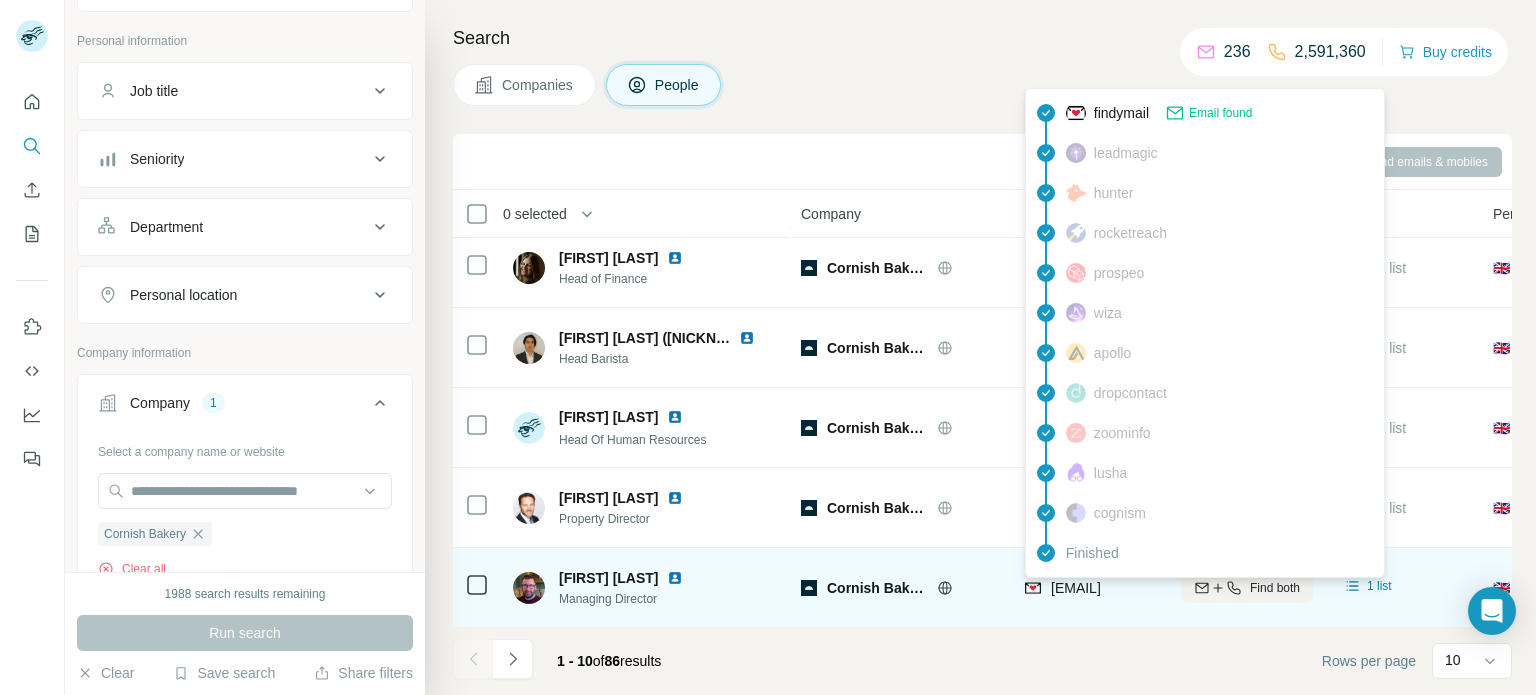 click on "[EMAIL]" at bounding box center [1076, 588] 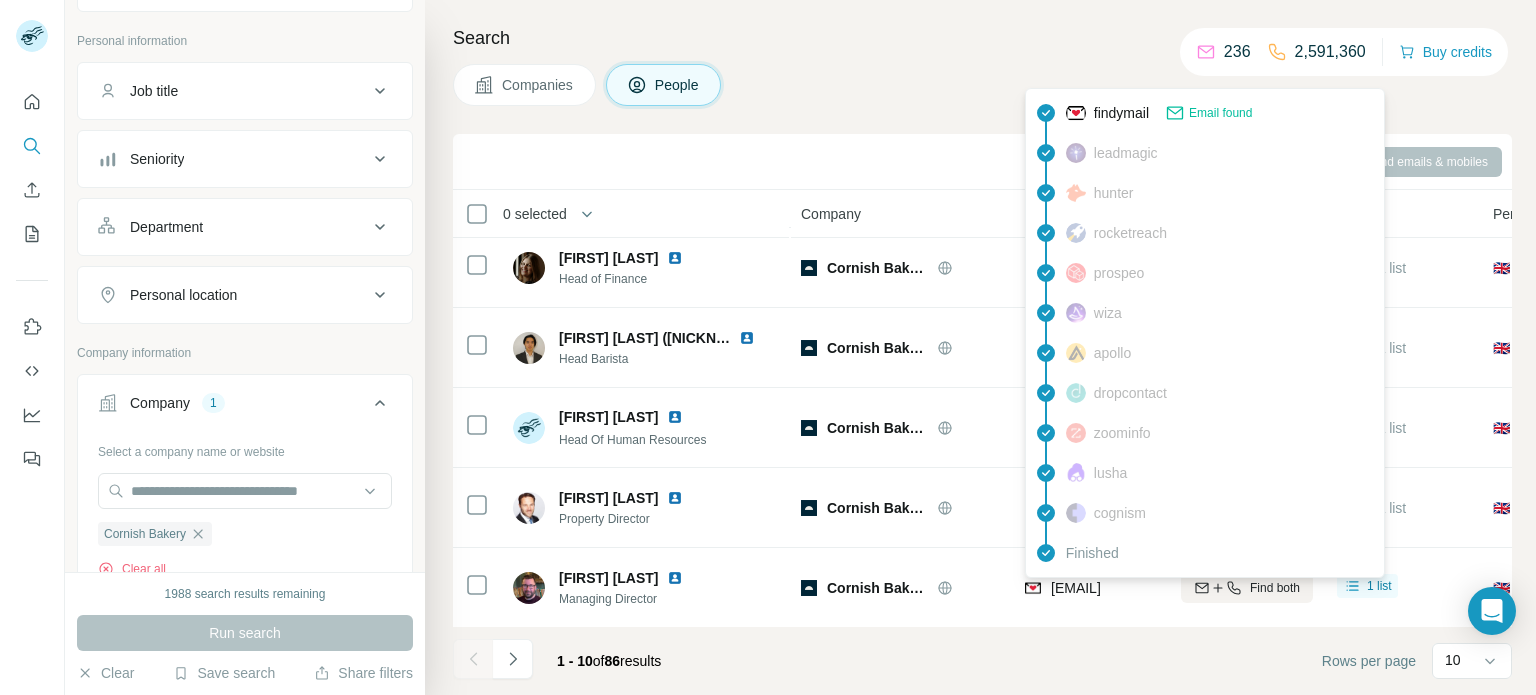 click on "Email found" at bounding box center (1220, 113) 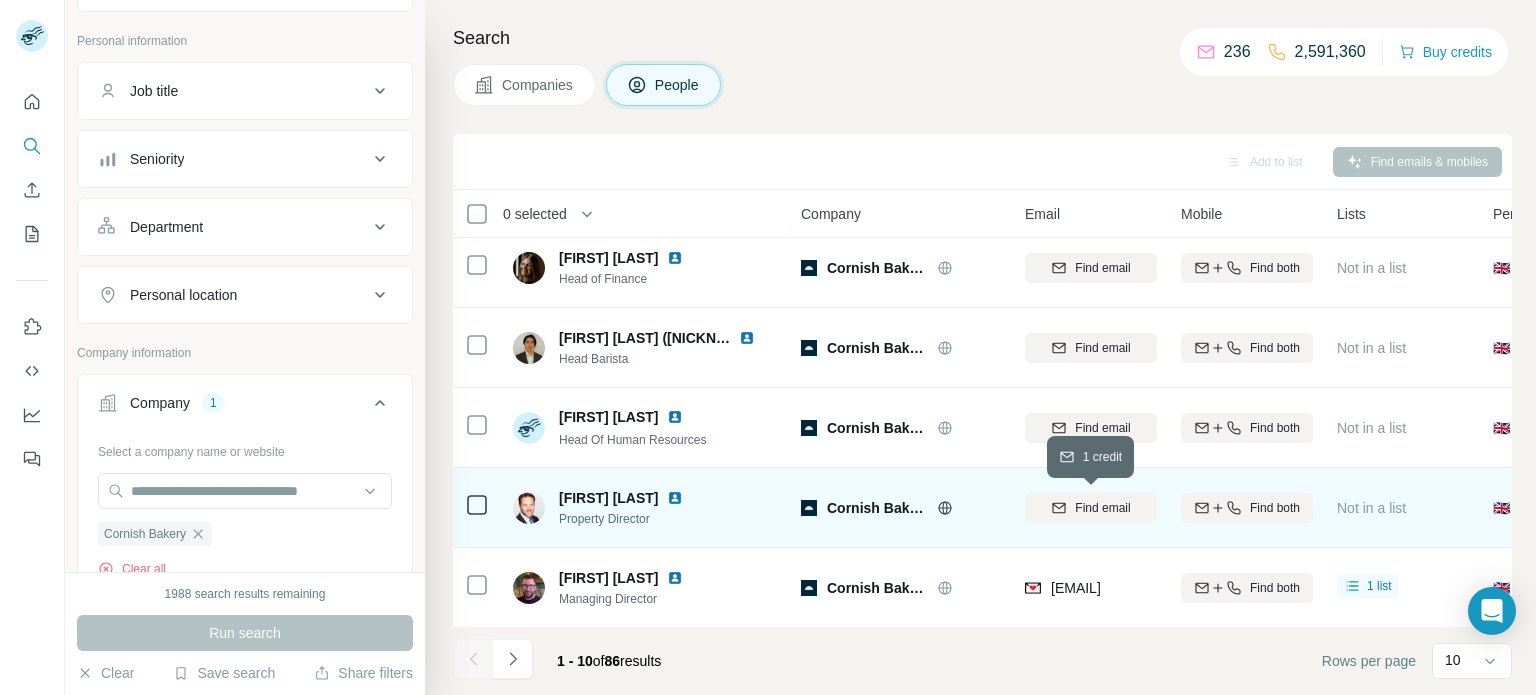 click on "Find email" at bounding box center [1102, 508] 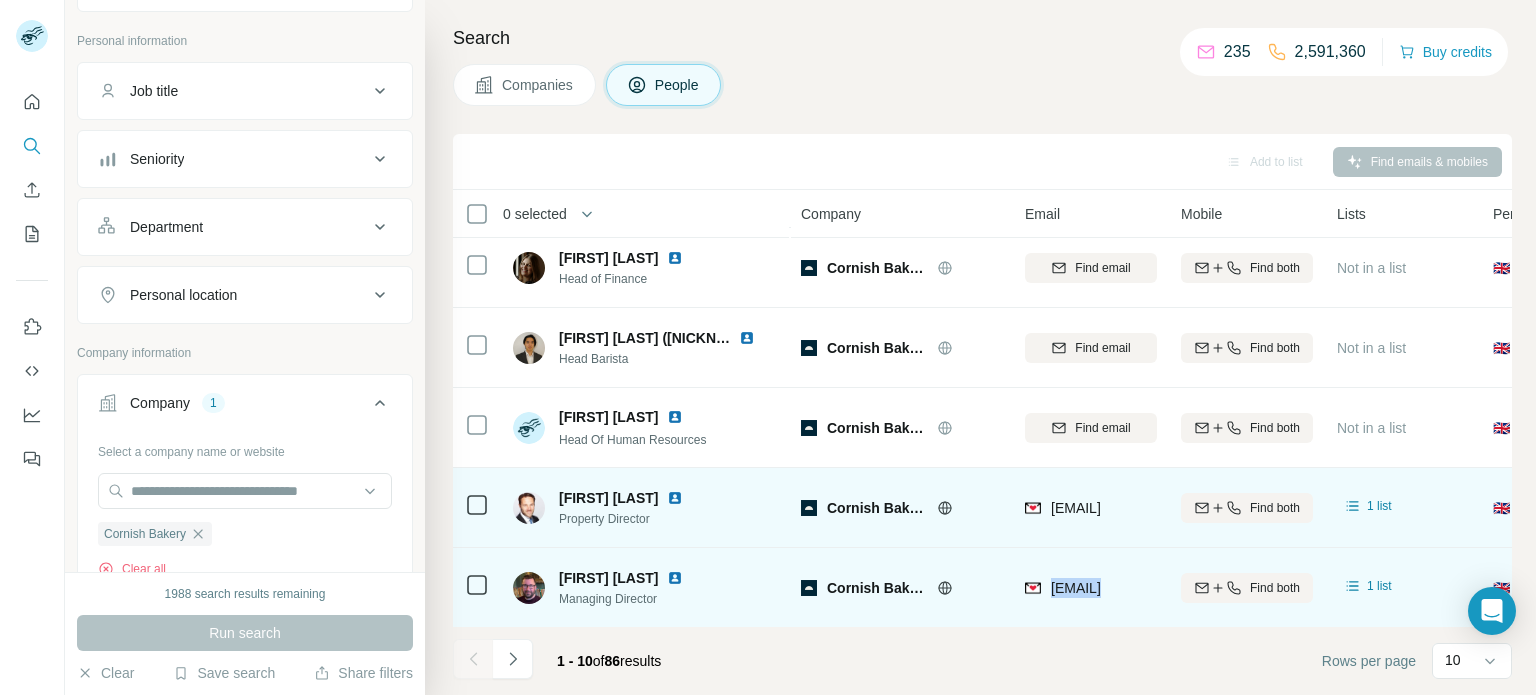 drag, startPoint x: 1051, startPoint y: 603, endPoint x: 1177, endPoint y: 599, distance: 126.06348 